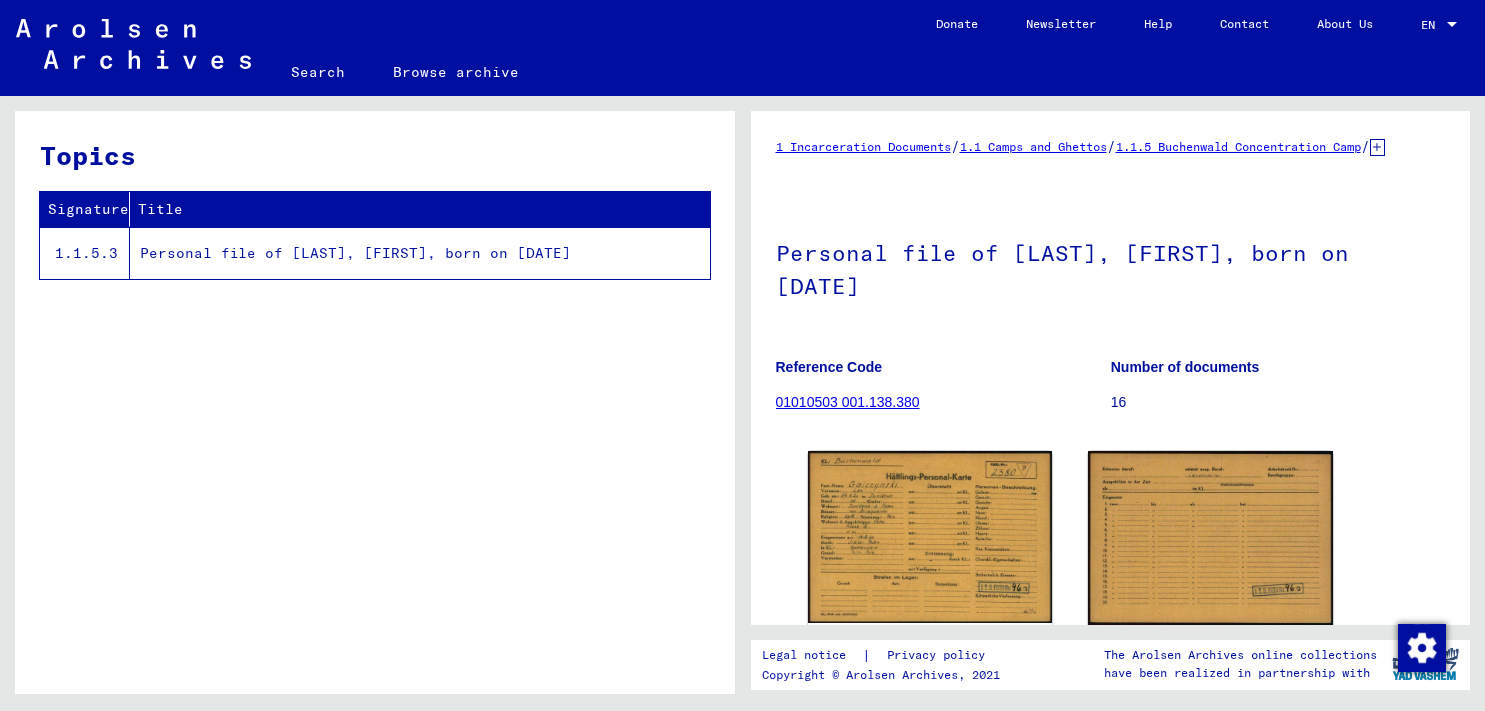 scroll, scrollTop: 0, scrollLeft: 0, axis: both 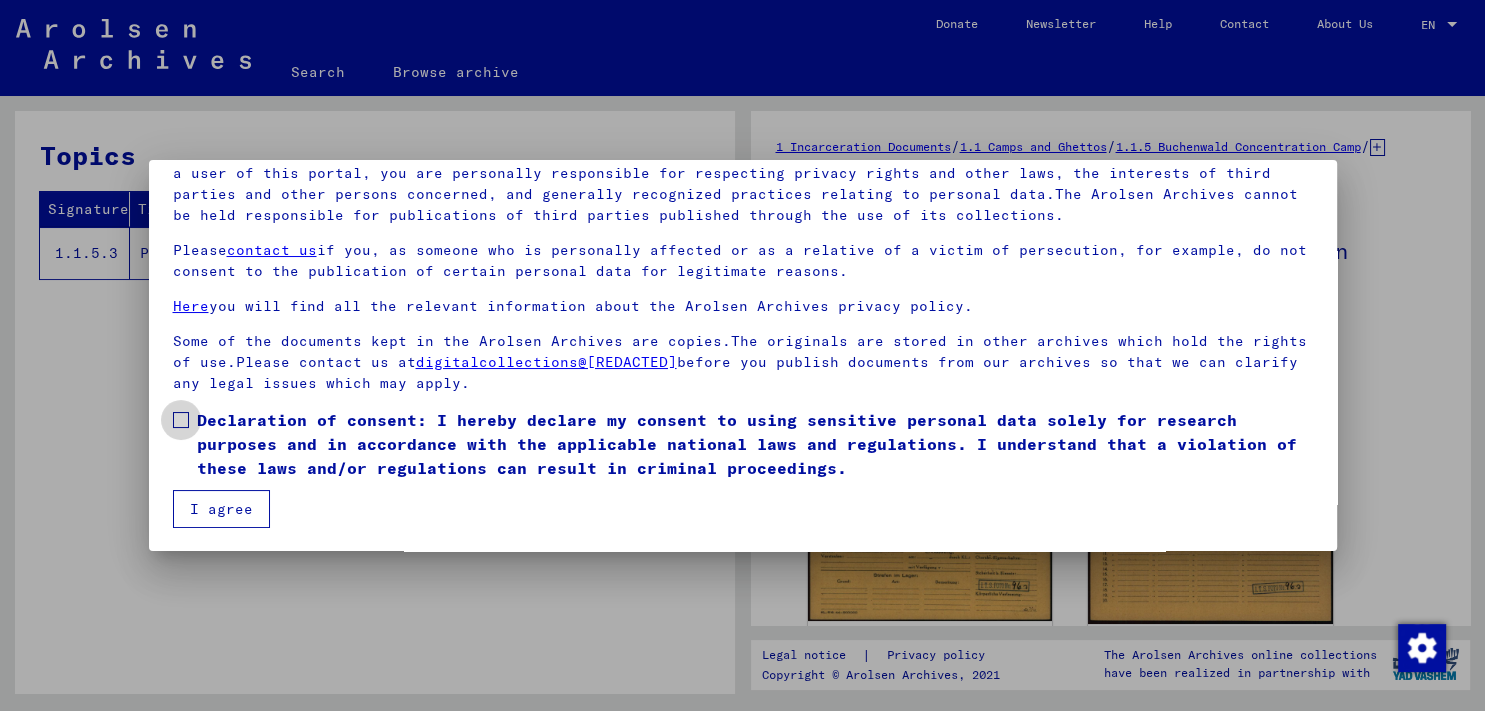 click at bounding box center [181, 420] 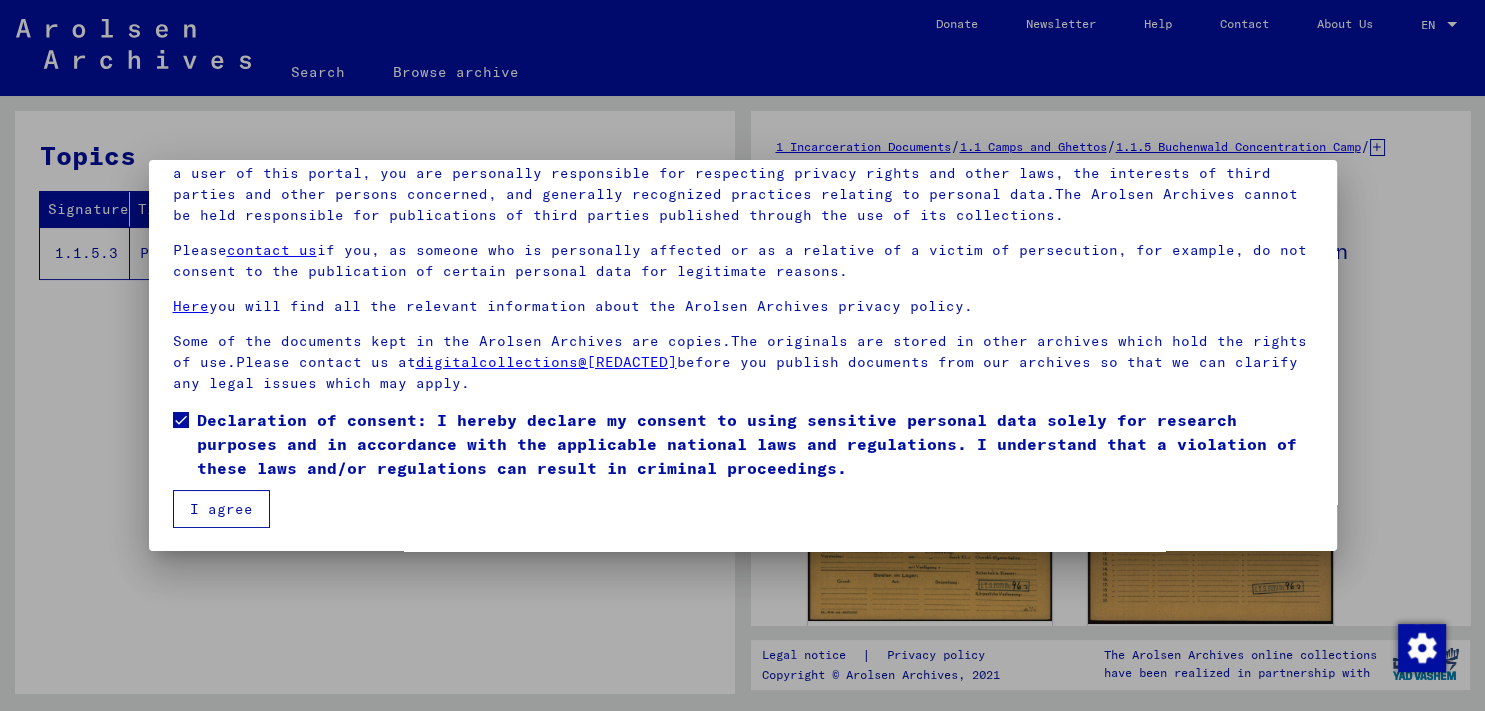 click on "I agree" at bounding box center [221, 509] 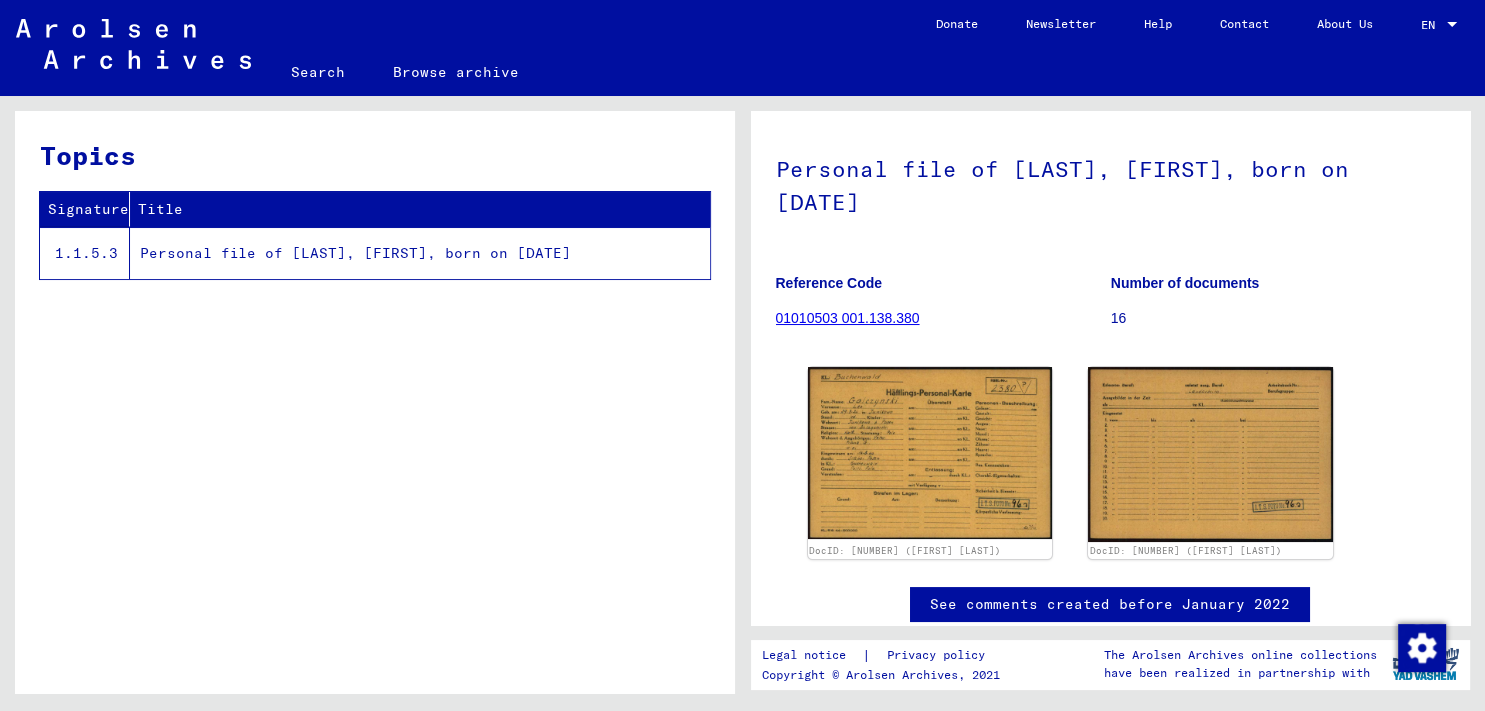 scroll, scrollTop: 58, scrollLeft: 0, axis: vertical 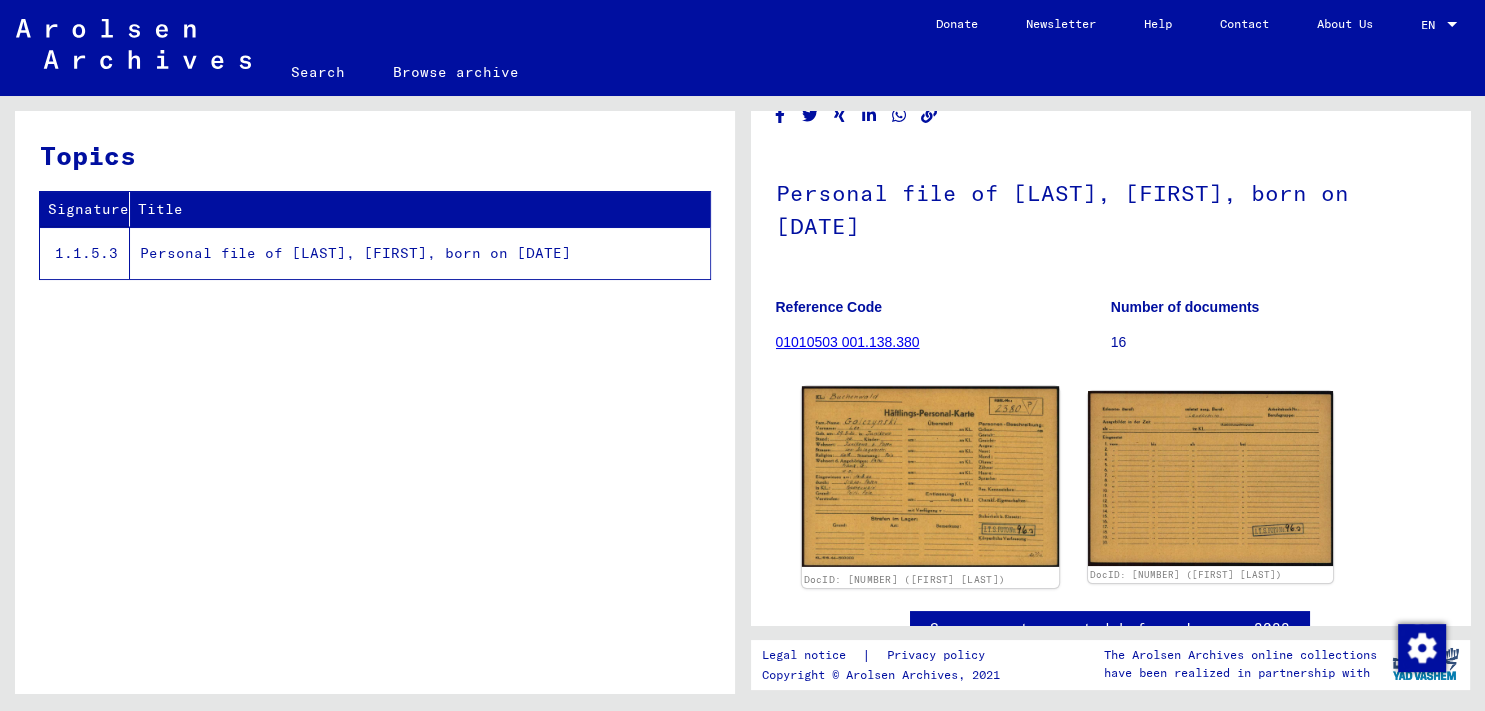 click 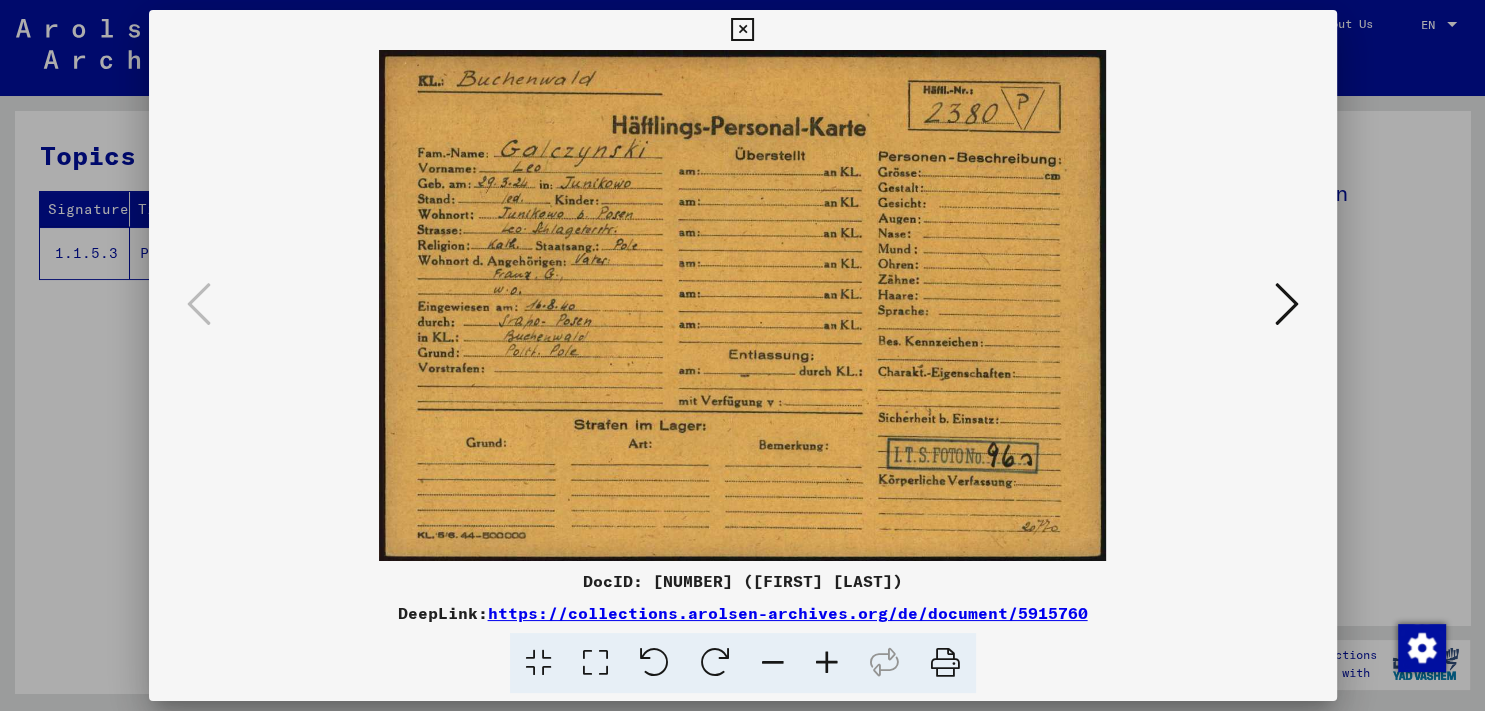 click at bounding box center [1287, 304] 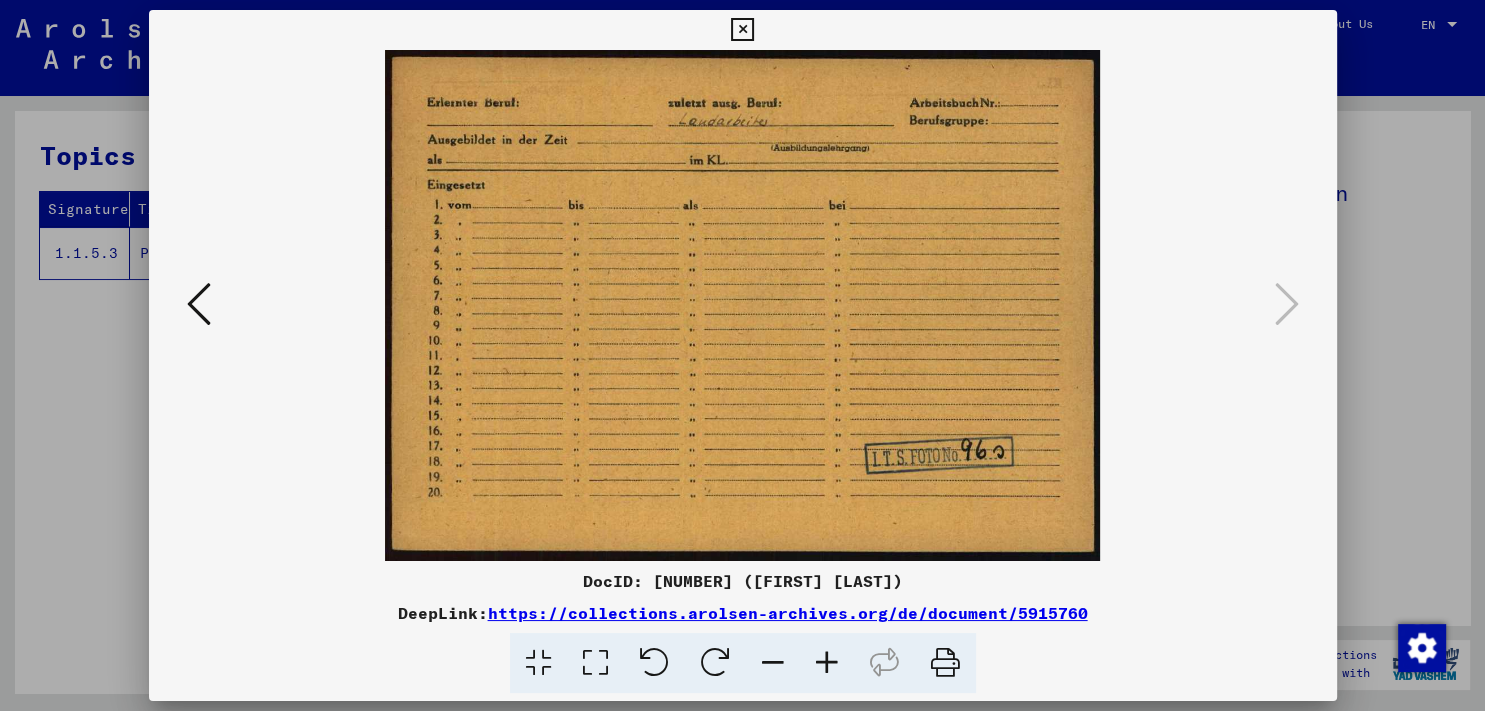 click at bounding box center [199, 304] 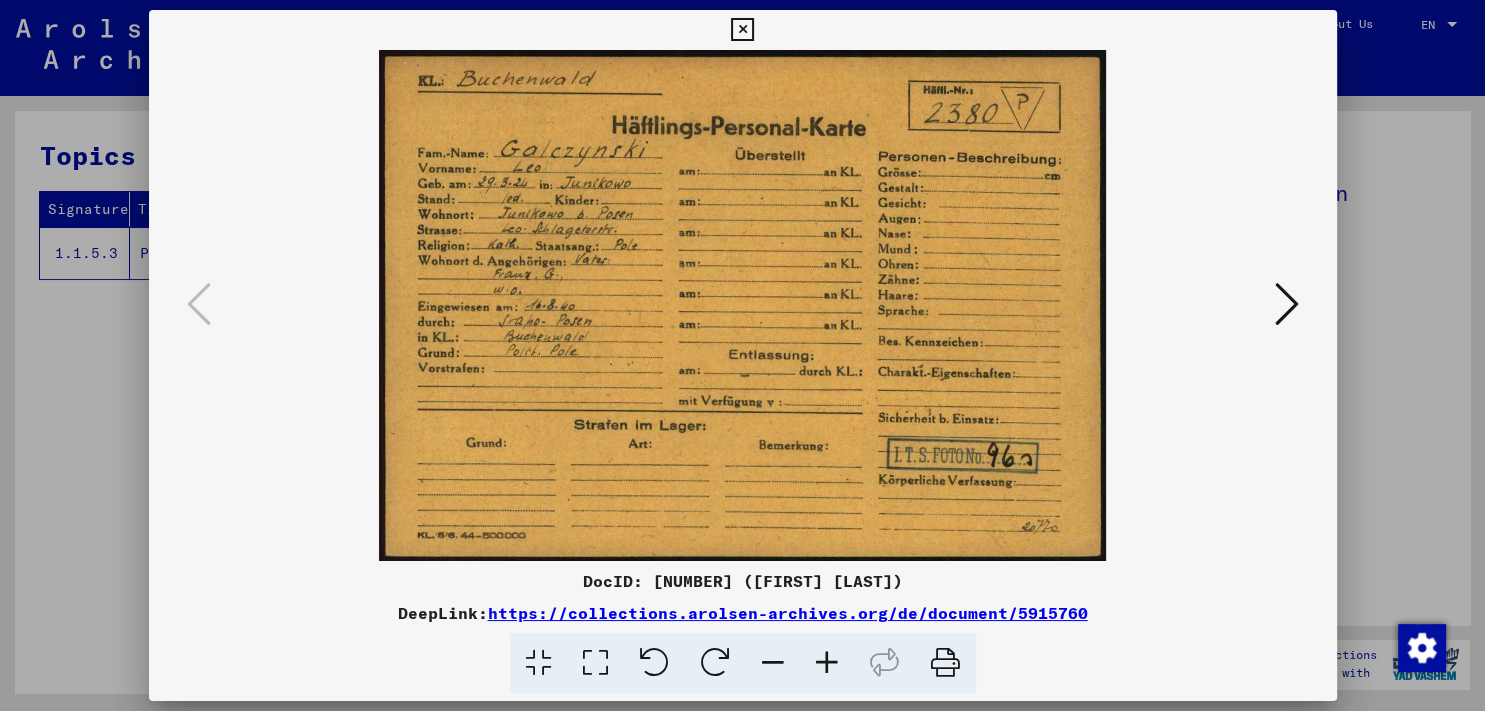 click at bounding box center [742, 30] 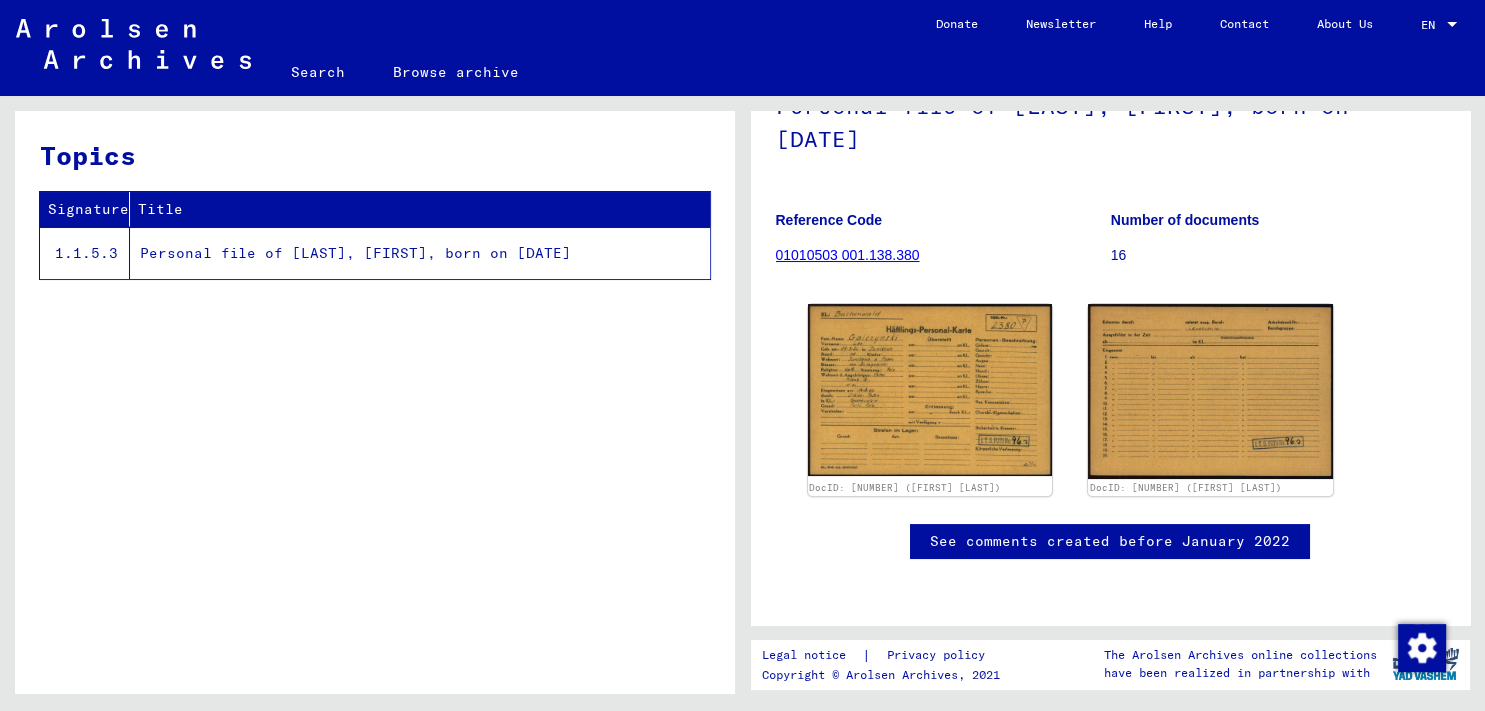 scroll, scrollTop: 234, scrollLeft: 0, axis: vertical 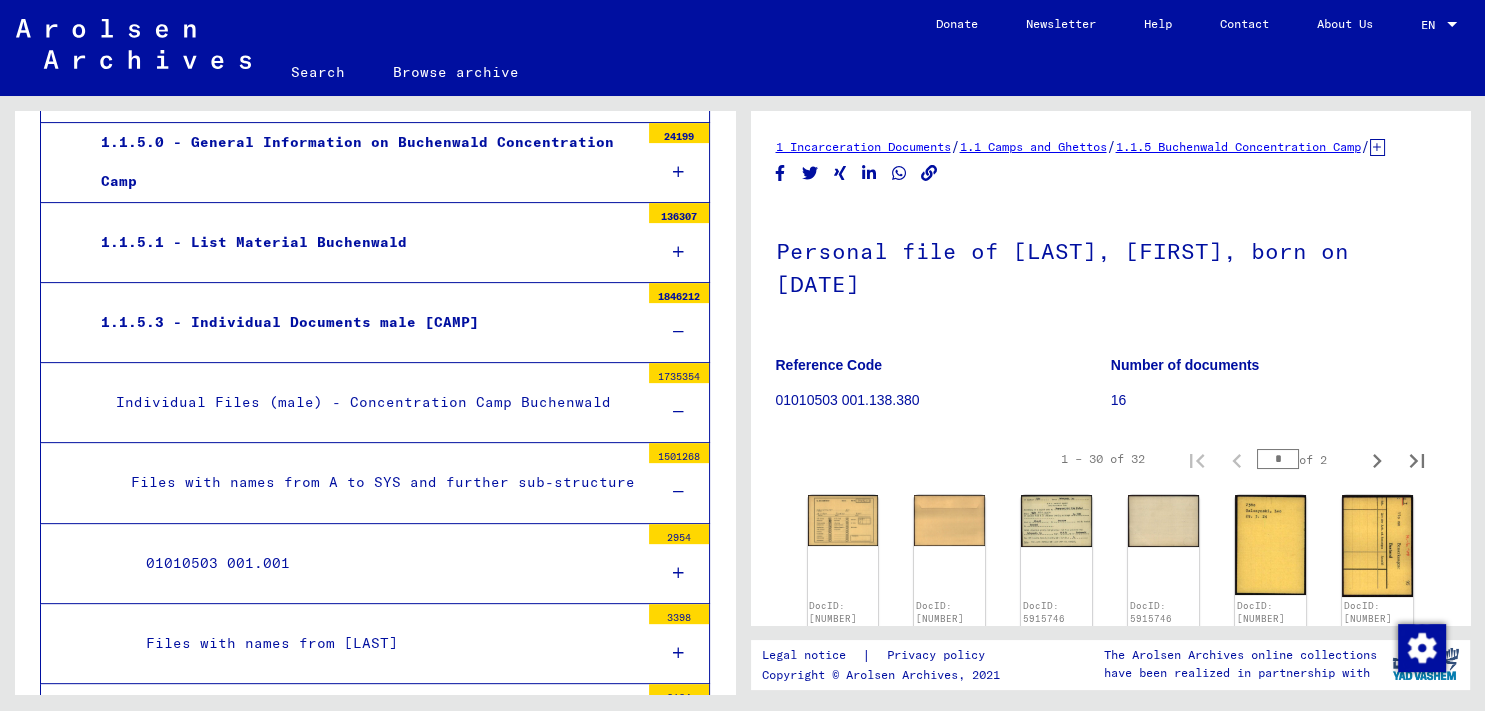 click at bounding box center (678, 332) 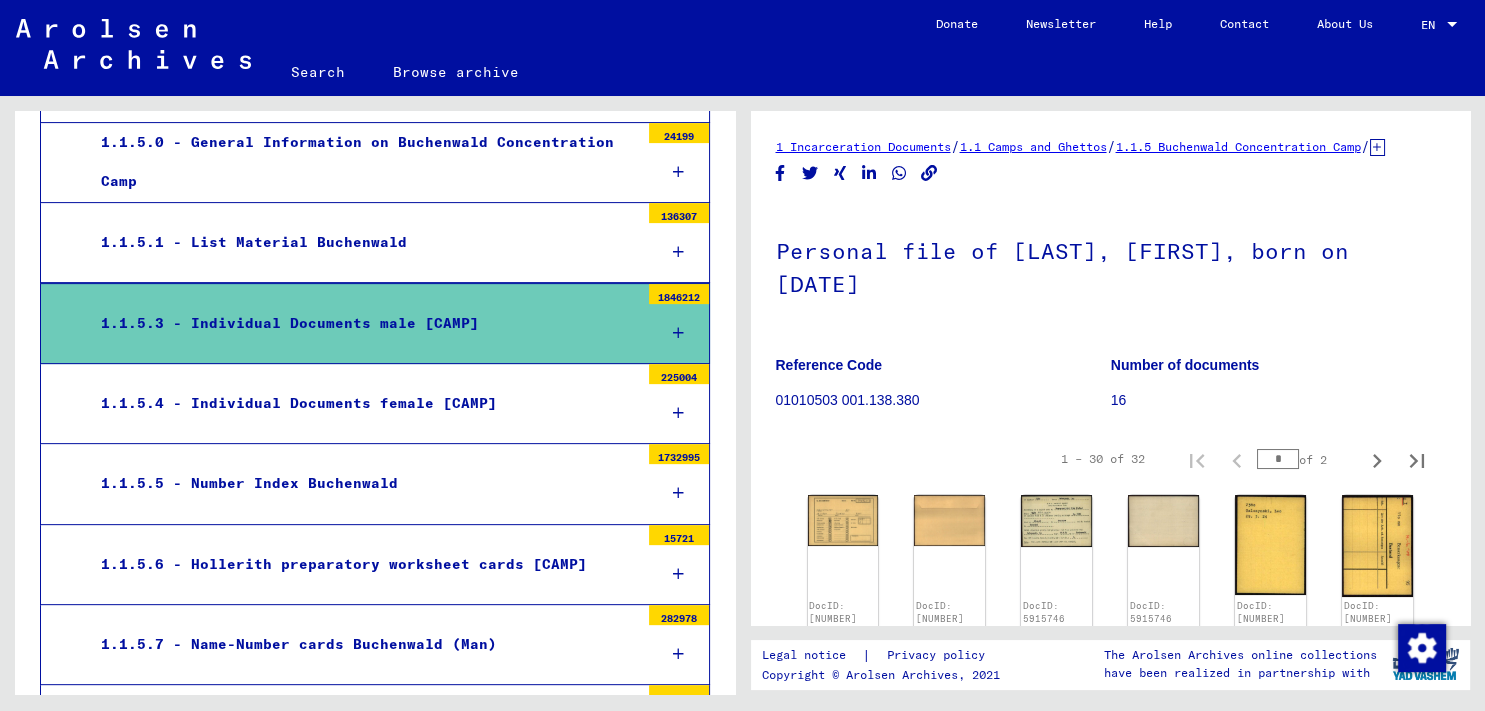 click at bounding box center [678, 333] 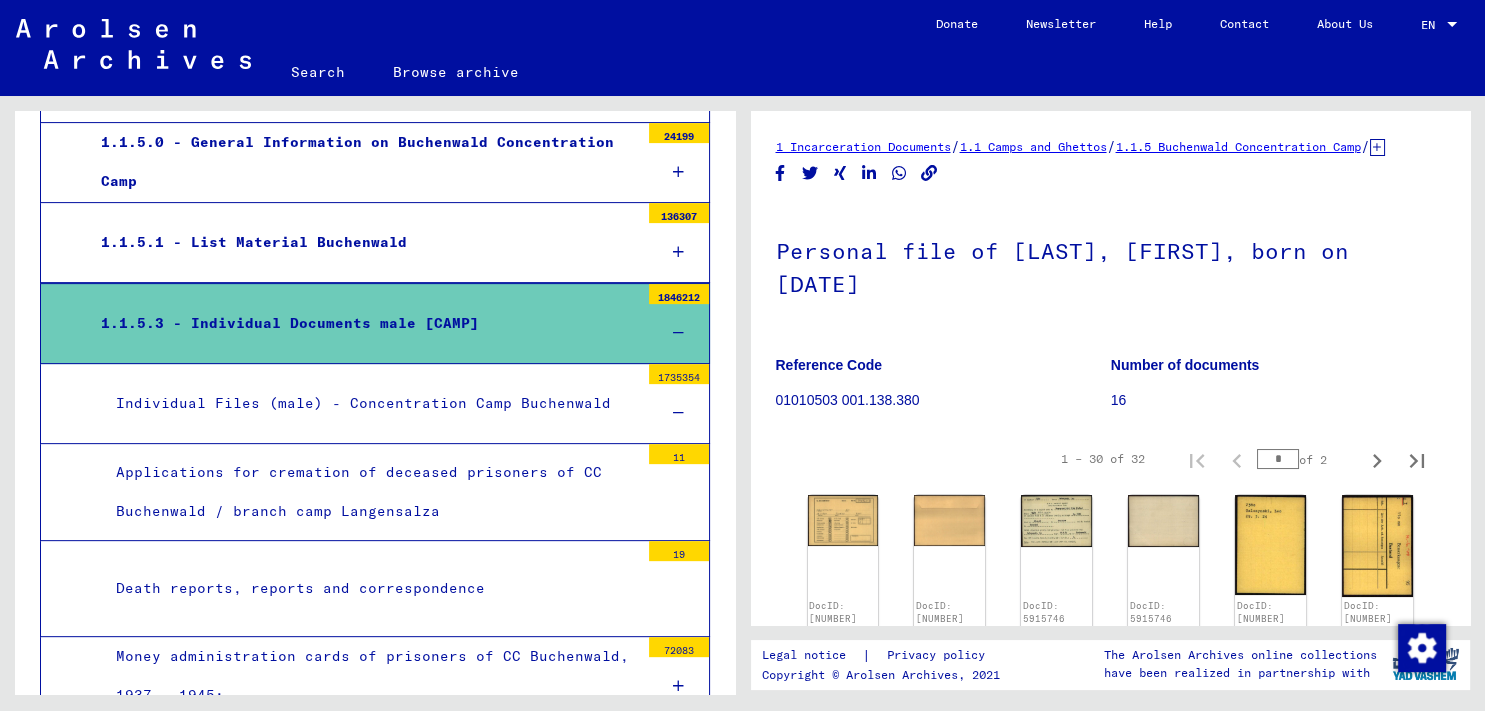 click on "Individual Files (male) - Concentration Camp Buchenwald" at bounding box center (370, 403) 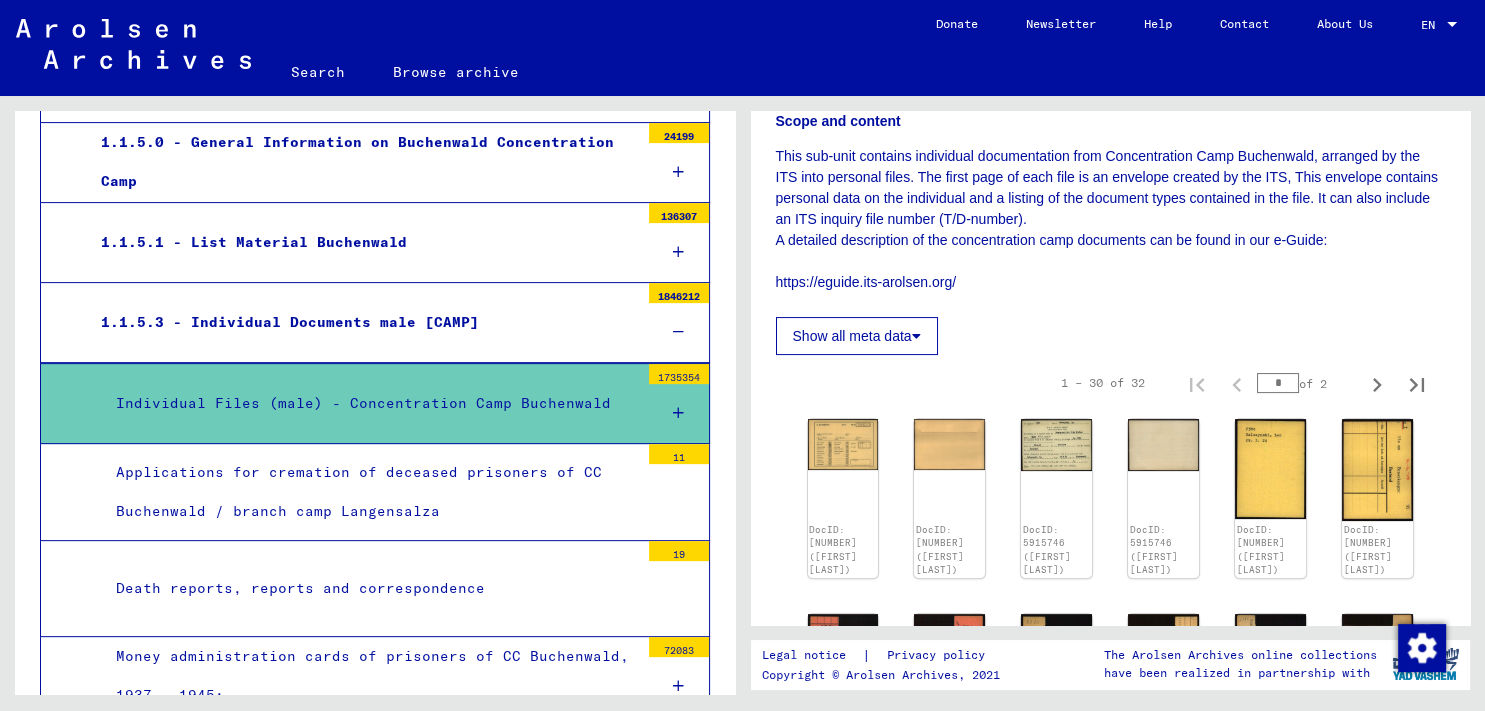 scroll, scrollTop: 306, scrollLeft: 0, axis: vertical 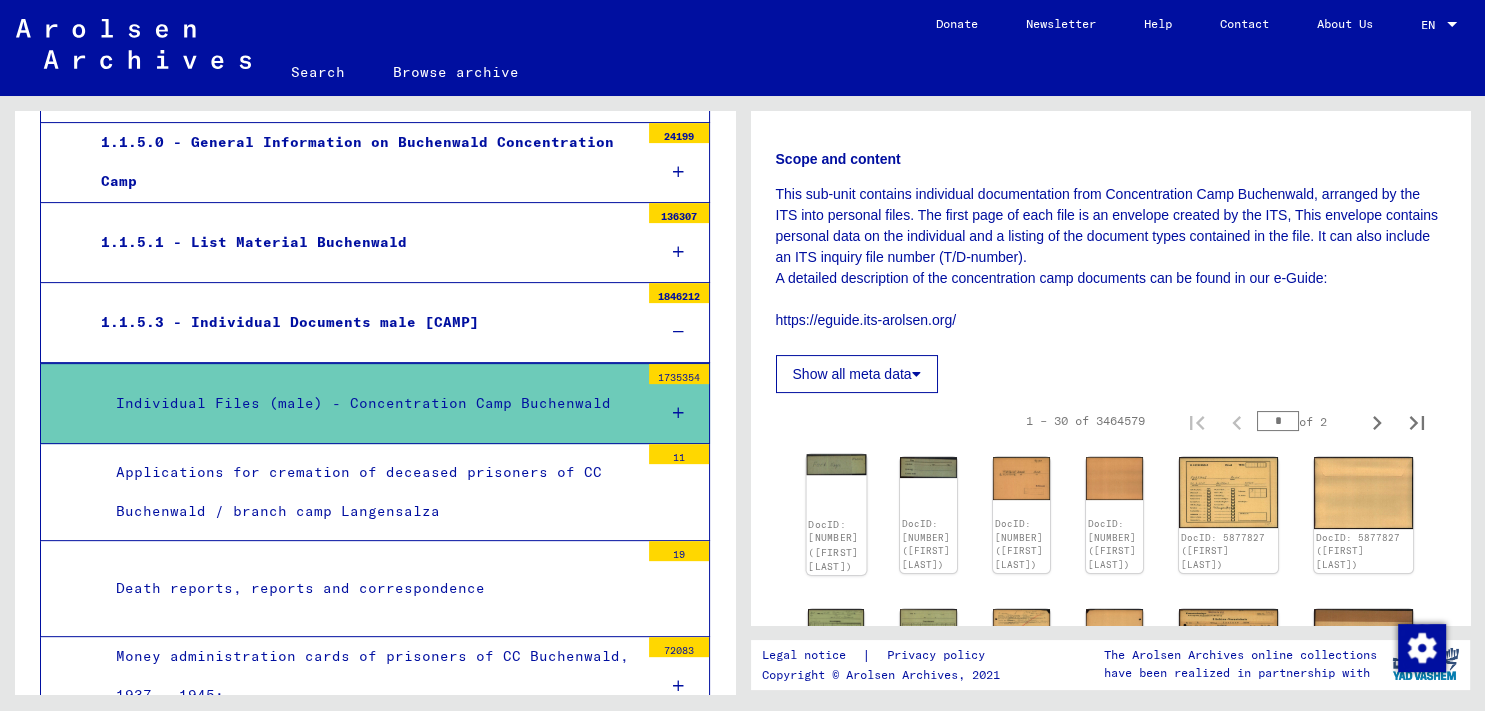 click 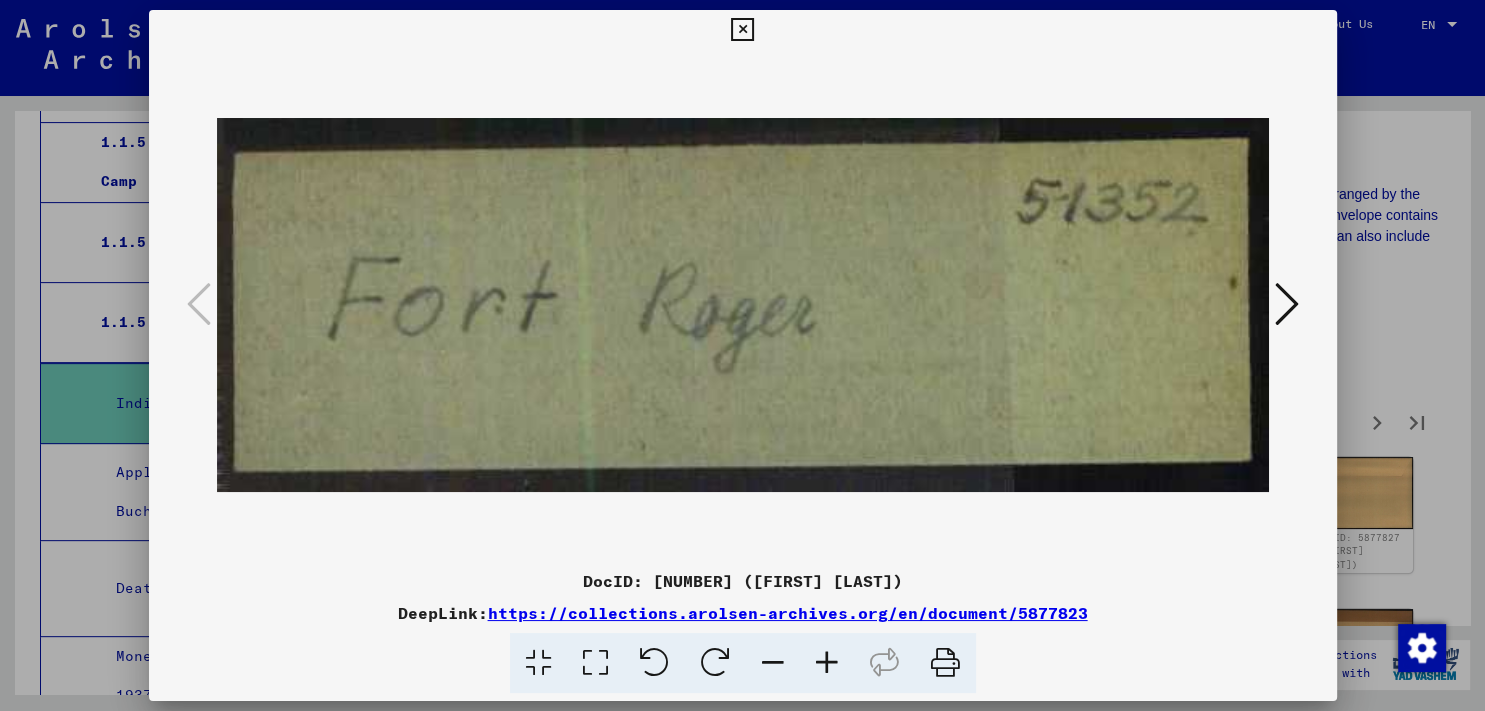 click at bounding box center [1287, 304] 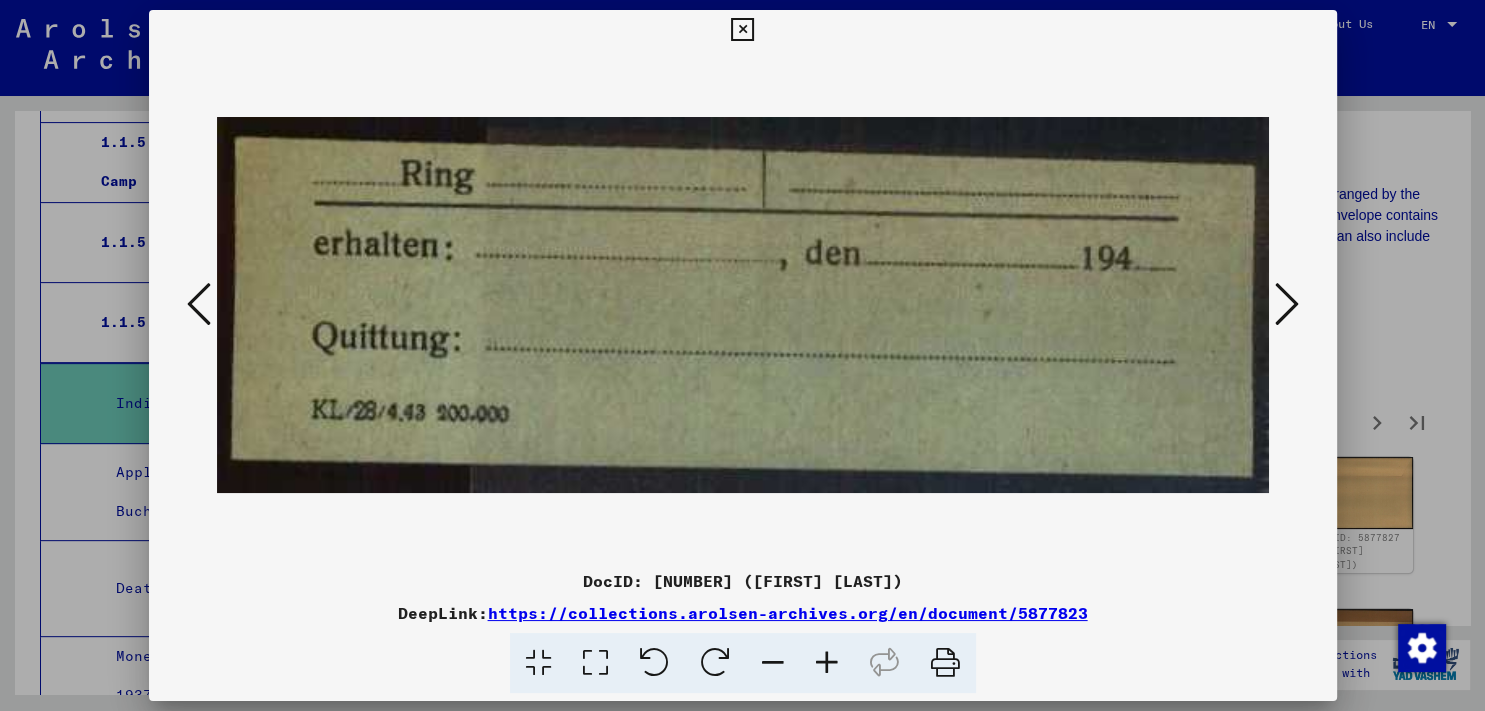 click at bounding box center [1287, 304] 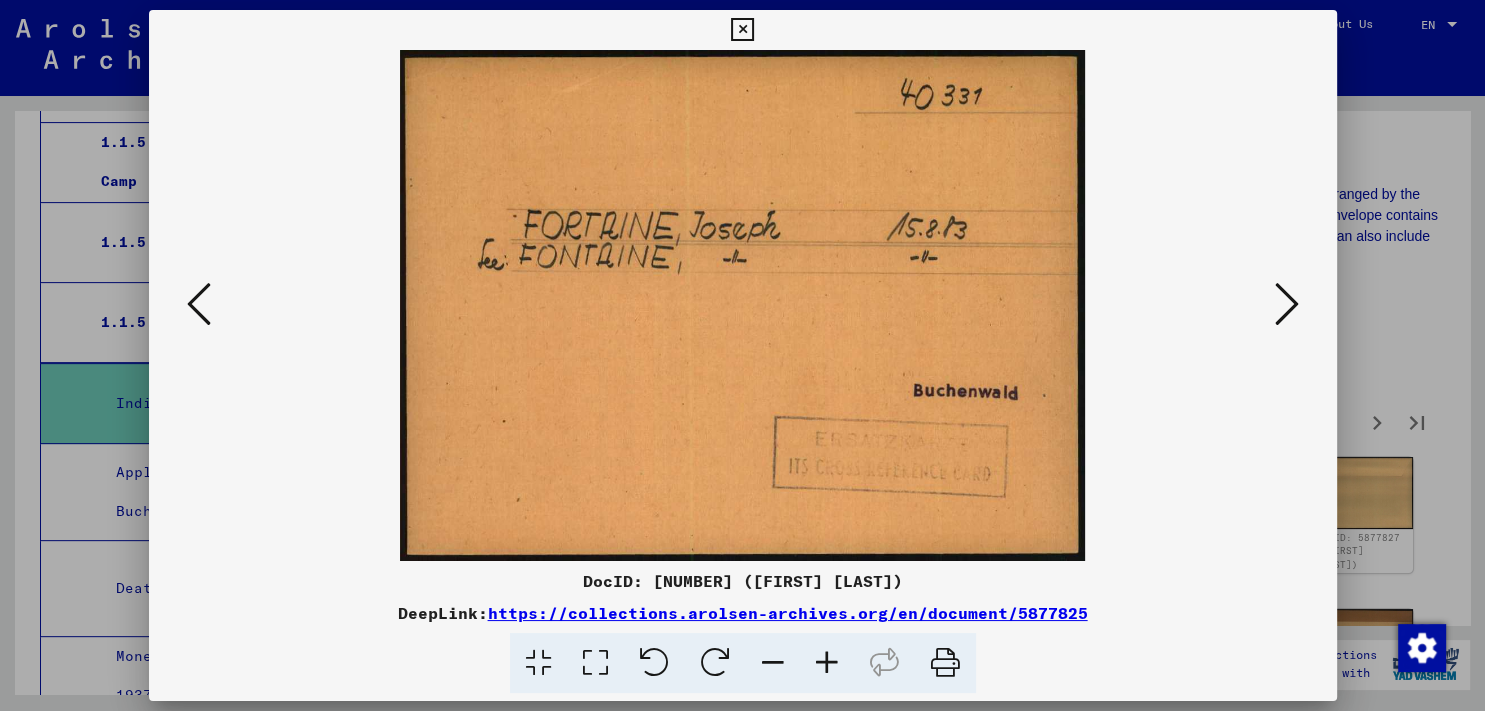 click at bounding box center (1287, 304) 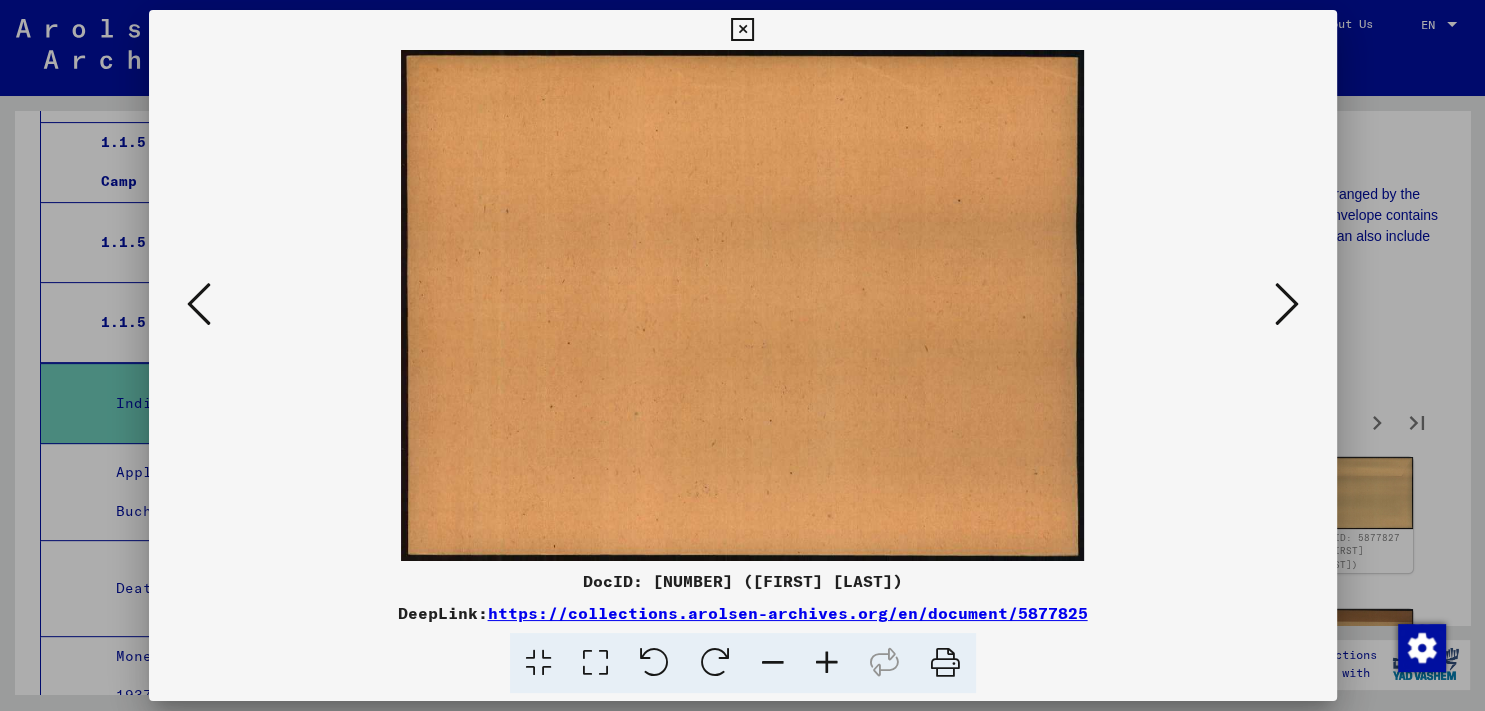 click at bounding box center [199, 305] 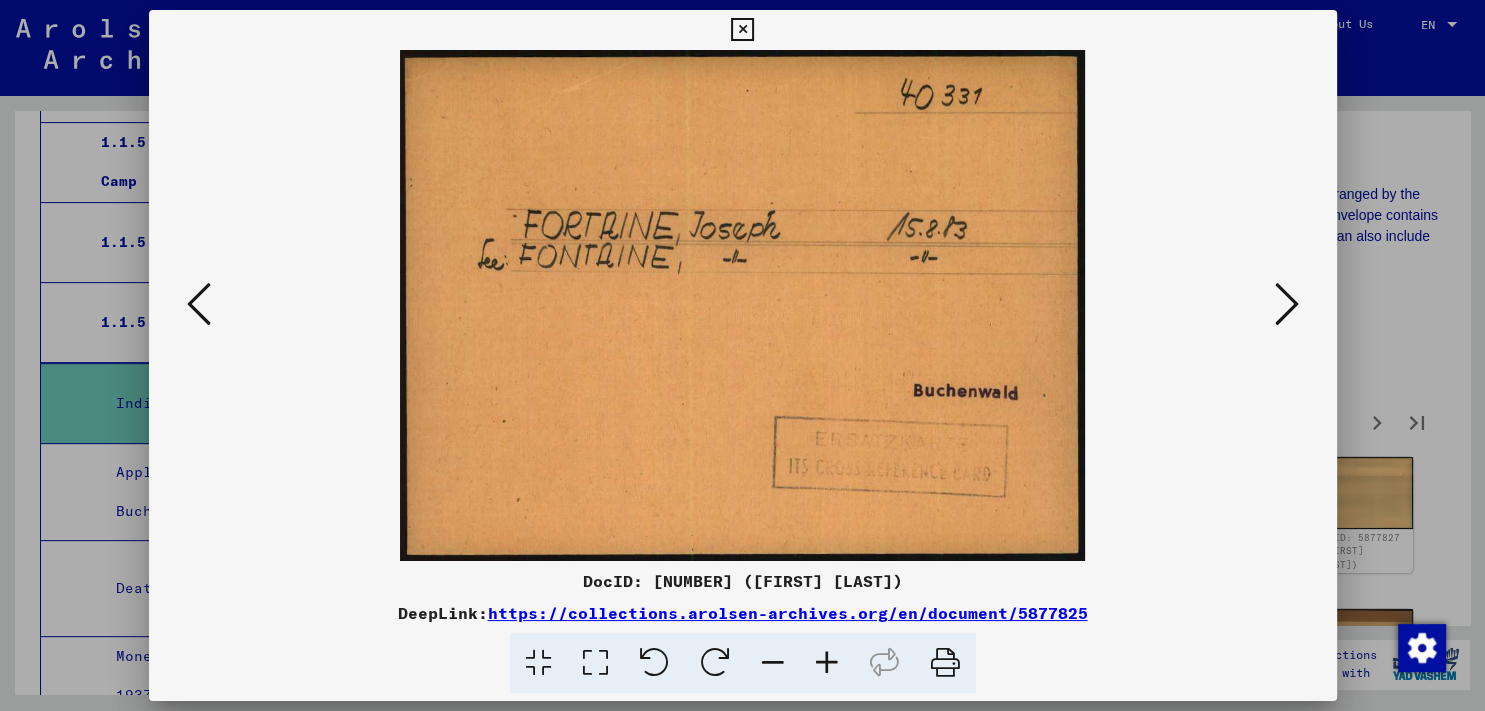 click at bounding box center (743, 305) 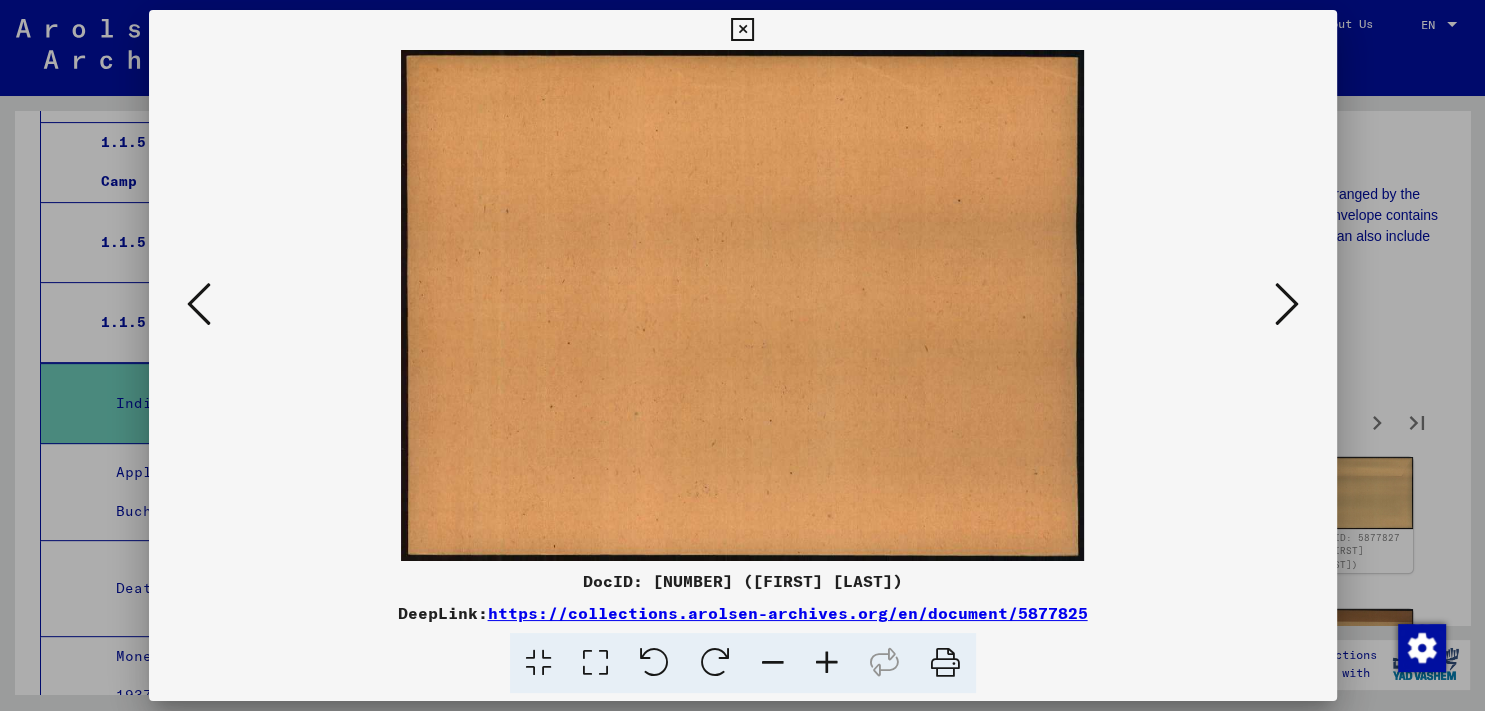 click at bounding box center (1287, 304) 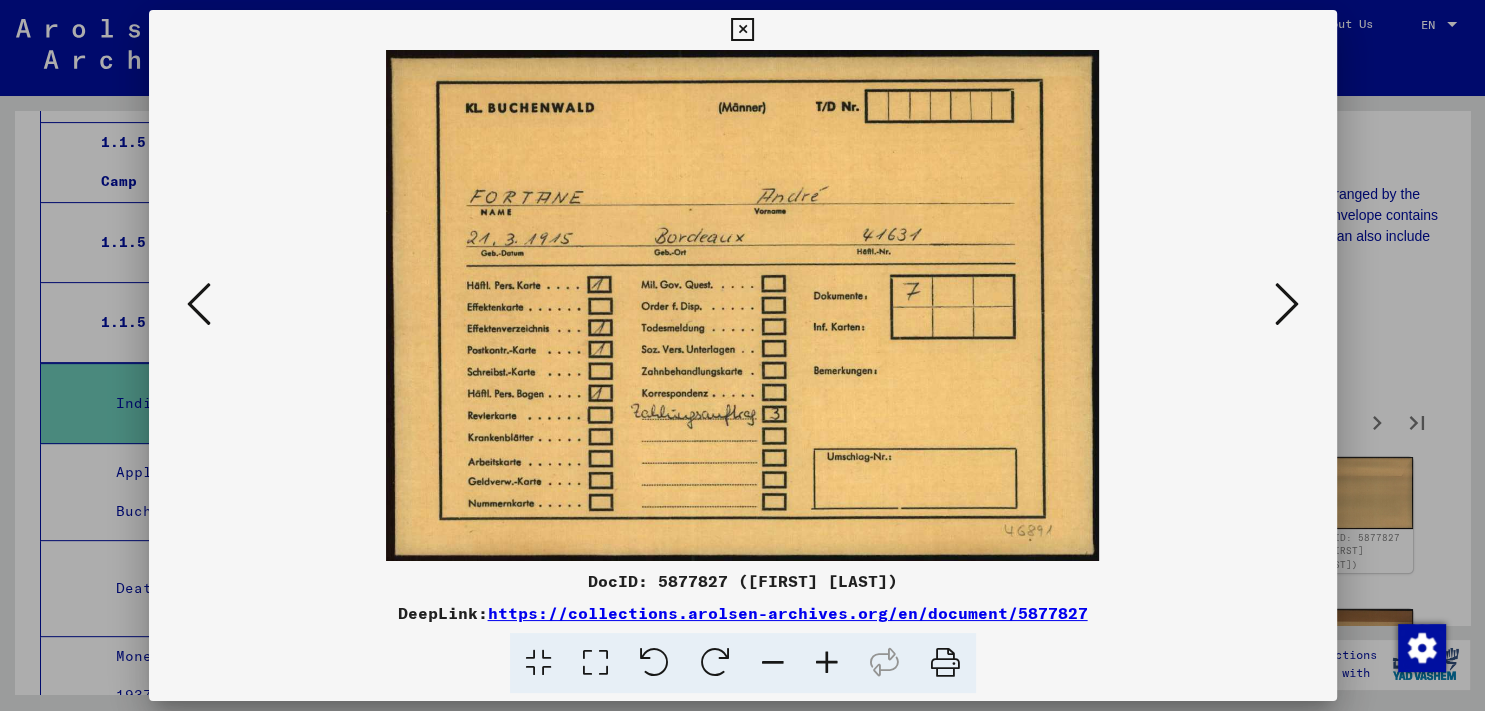 click at bounding box center (1287, 304) 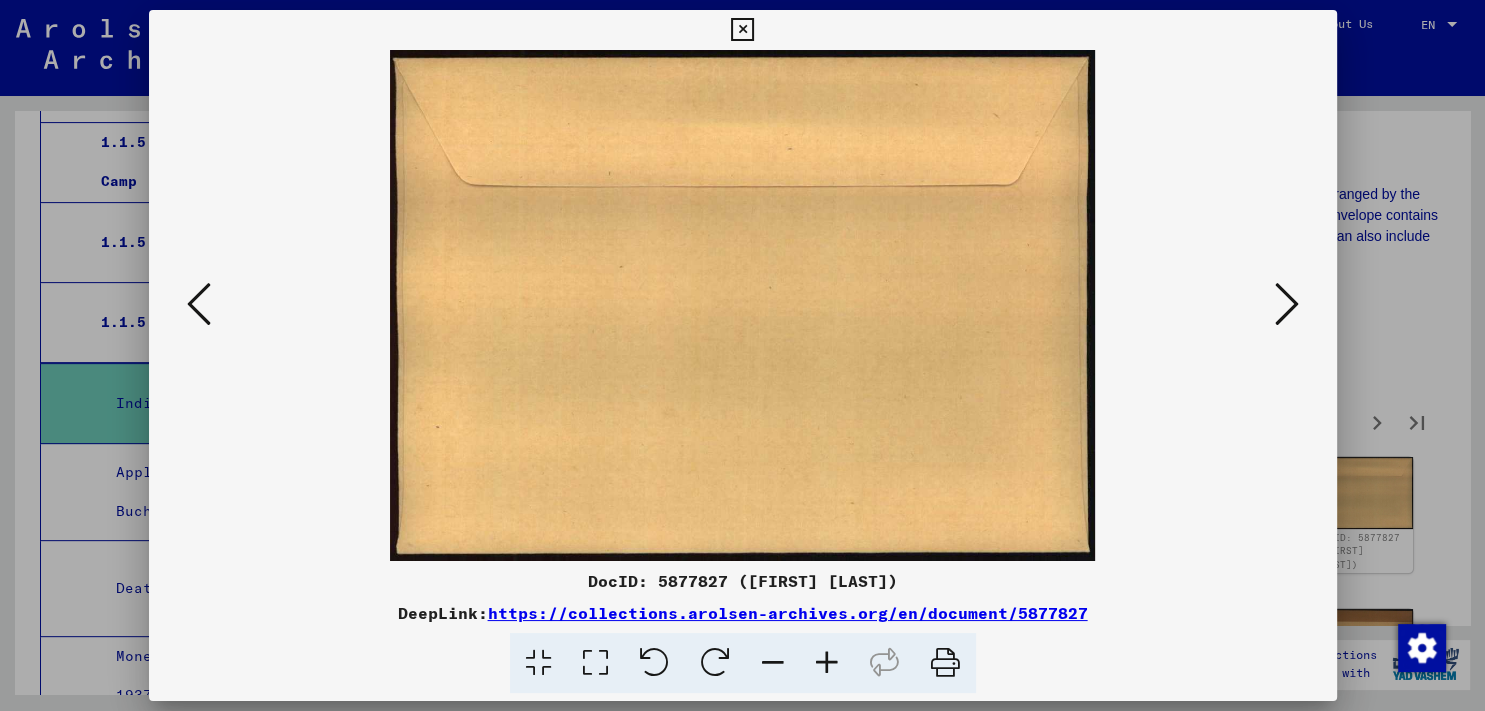 click at bounding box center [1287, 304] 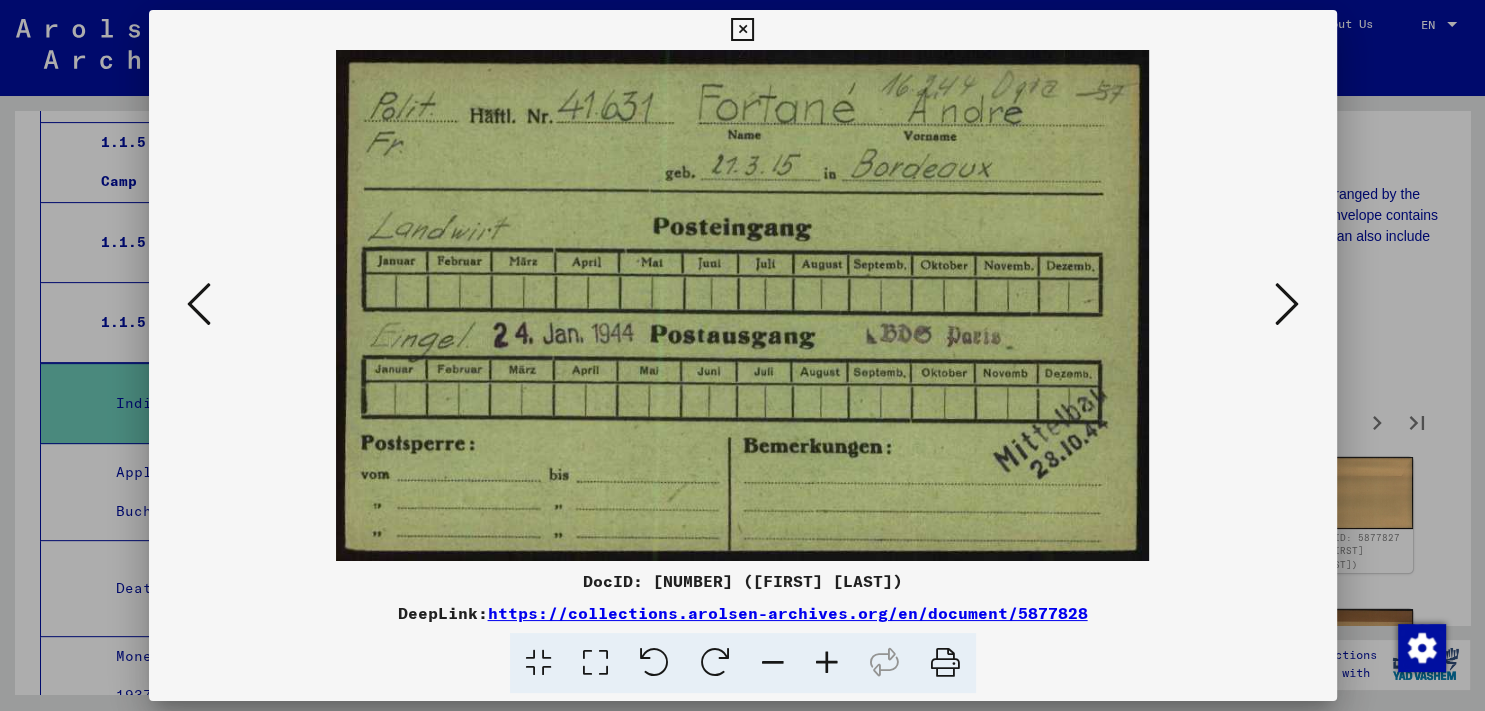 click at bounding box center [1287, 304] 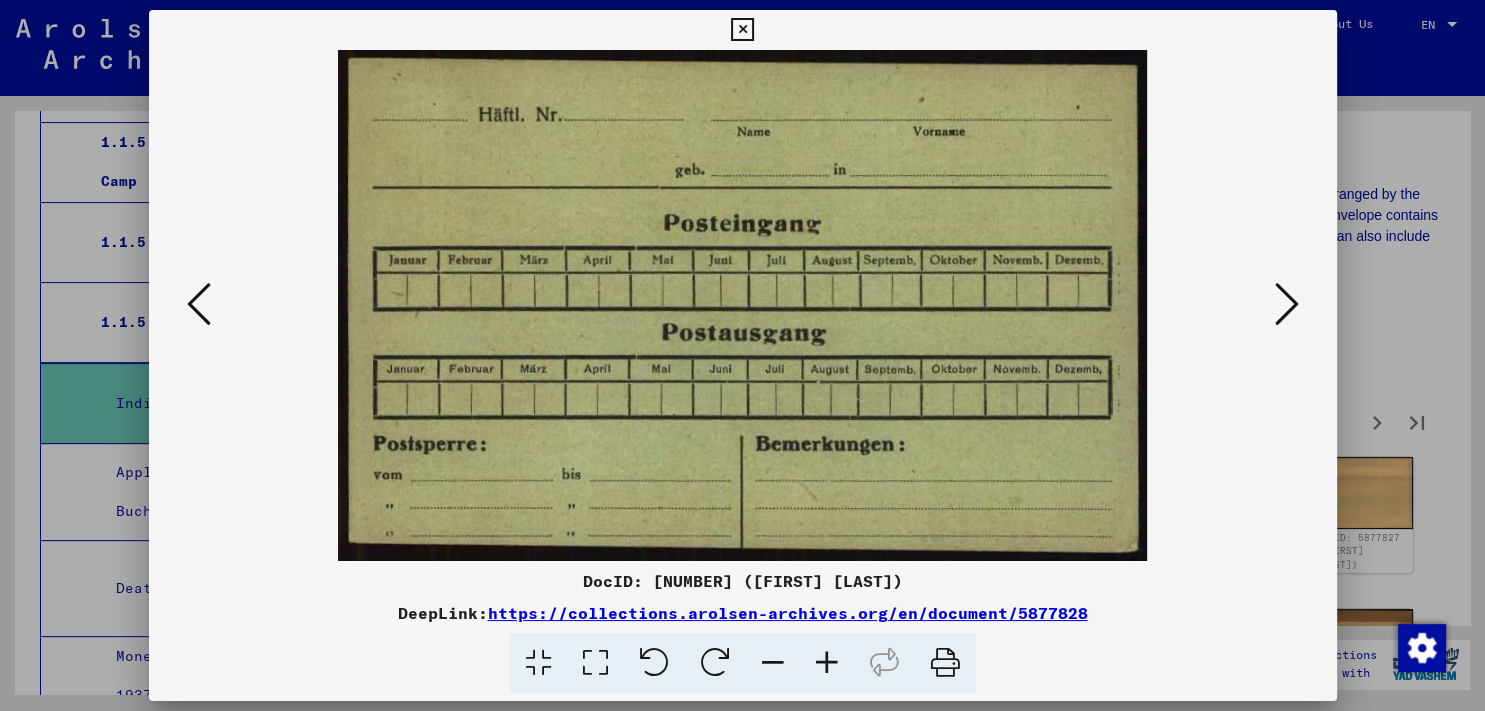 click at bounding box center (1287, 304) 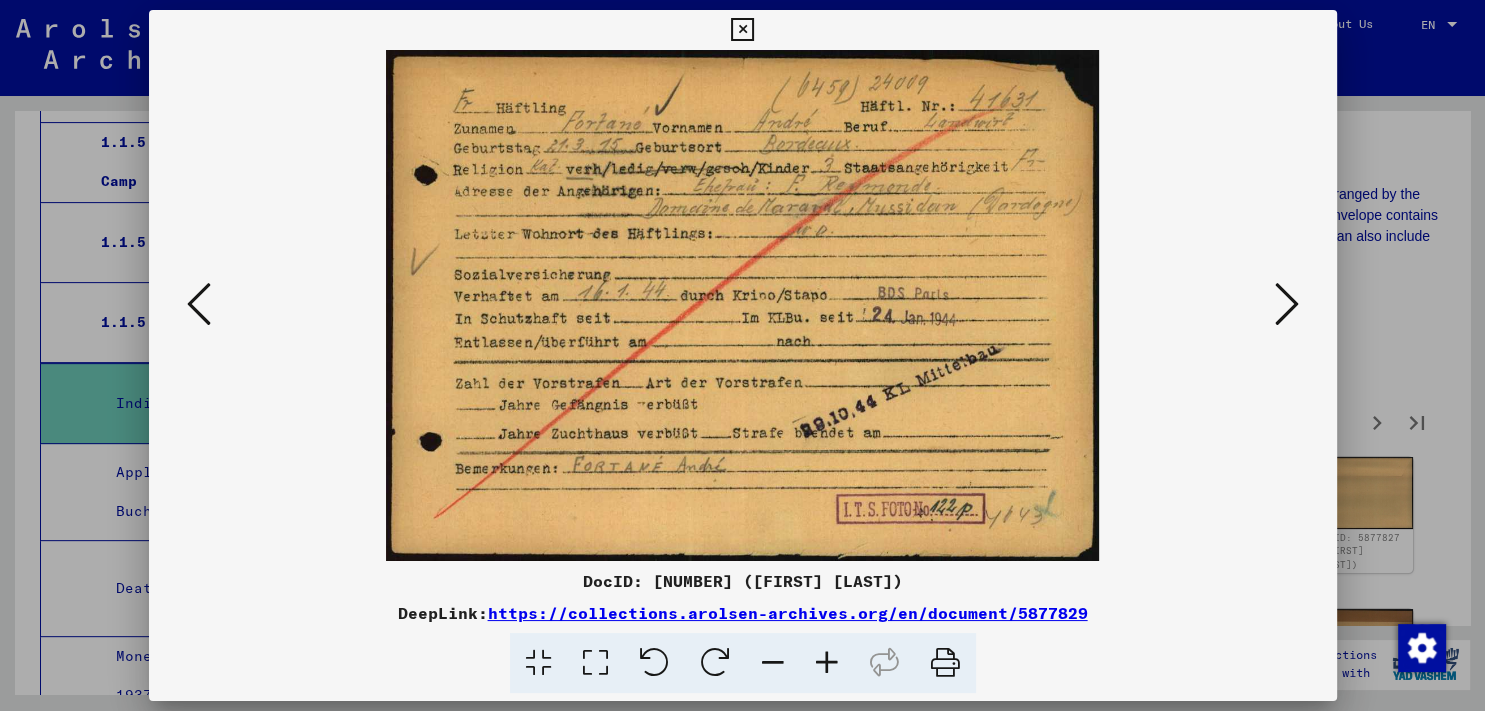 click at bounding box center [1287, 304] 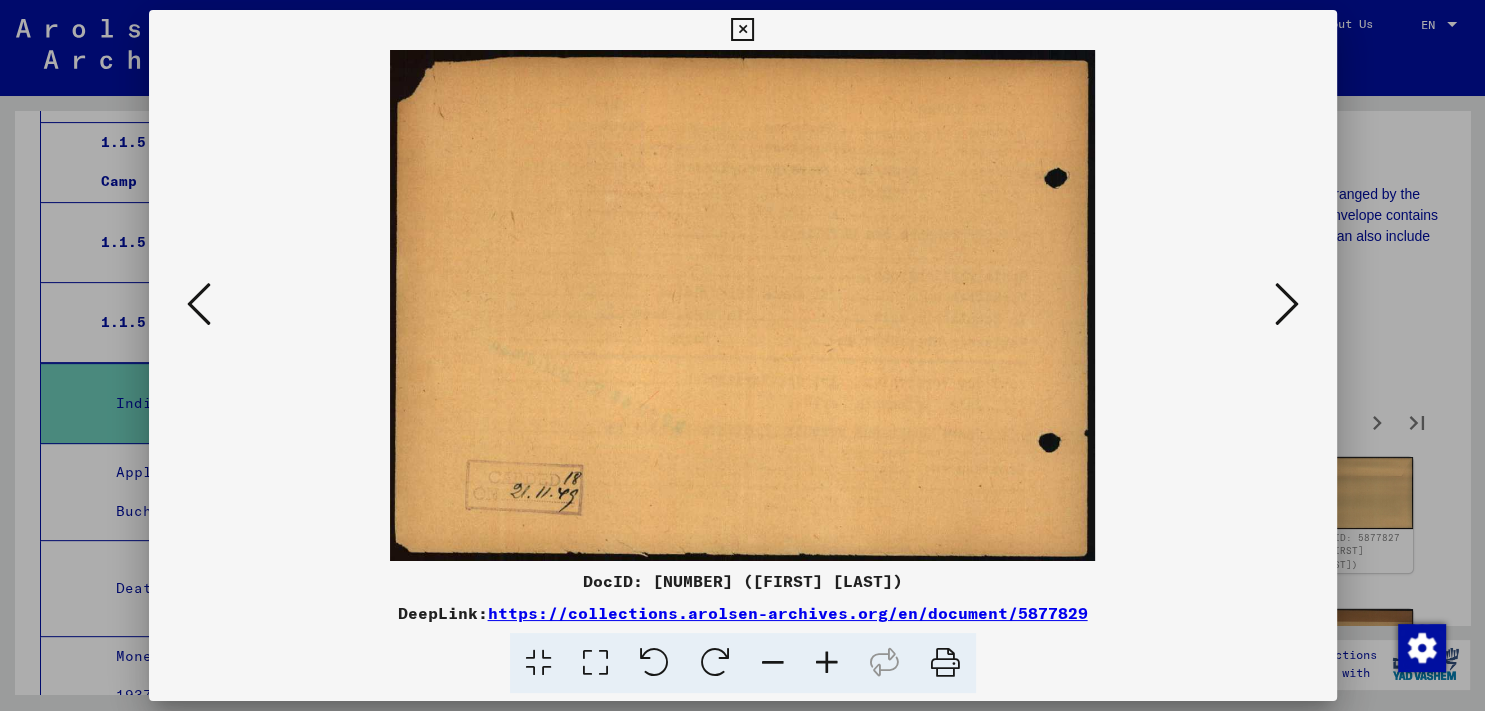 click at bounding box center [1287, 304] 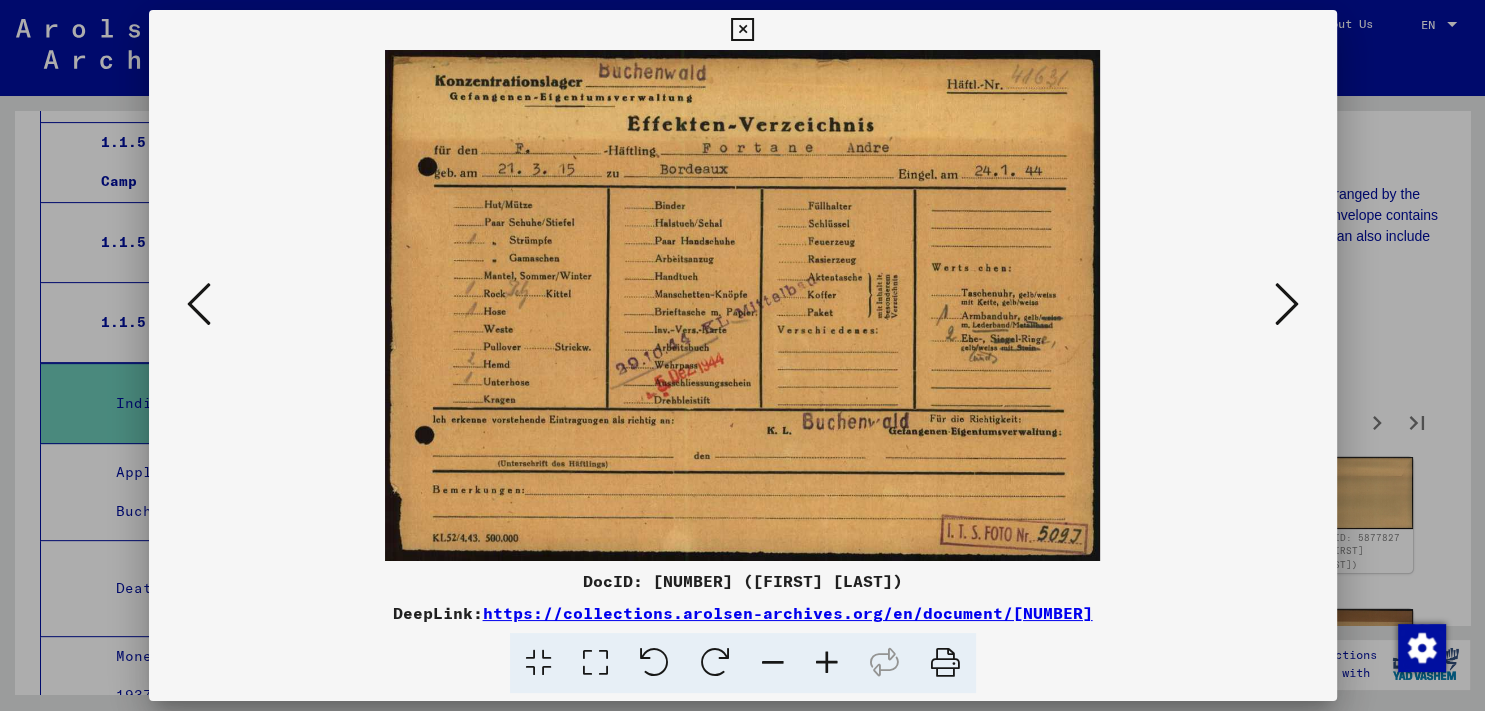 click at bounding box center (1287, 304) 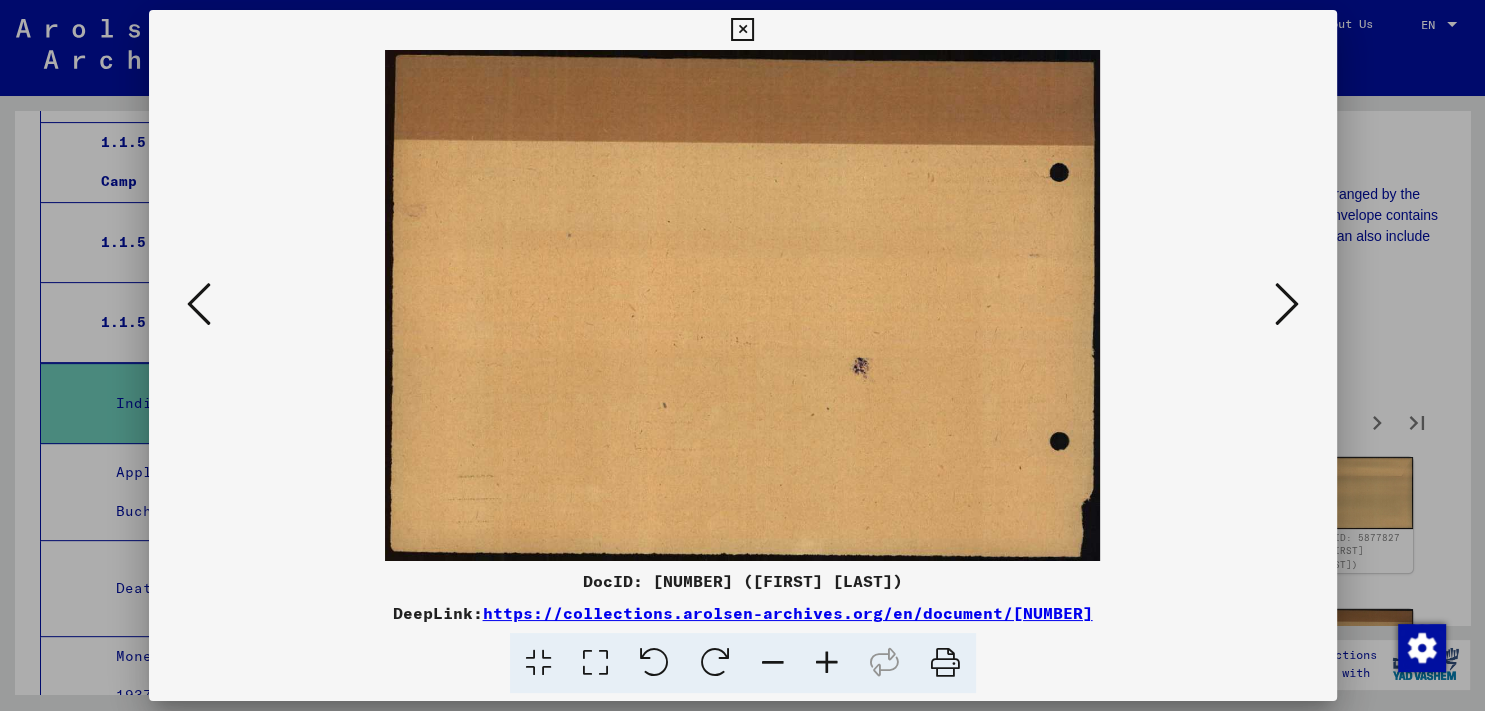 click at bounding box center (742, 30) 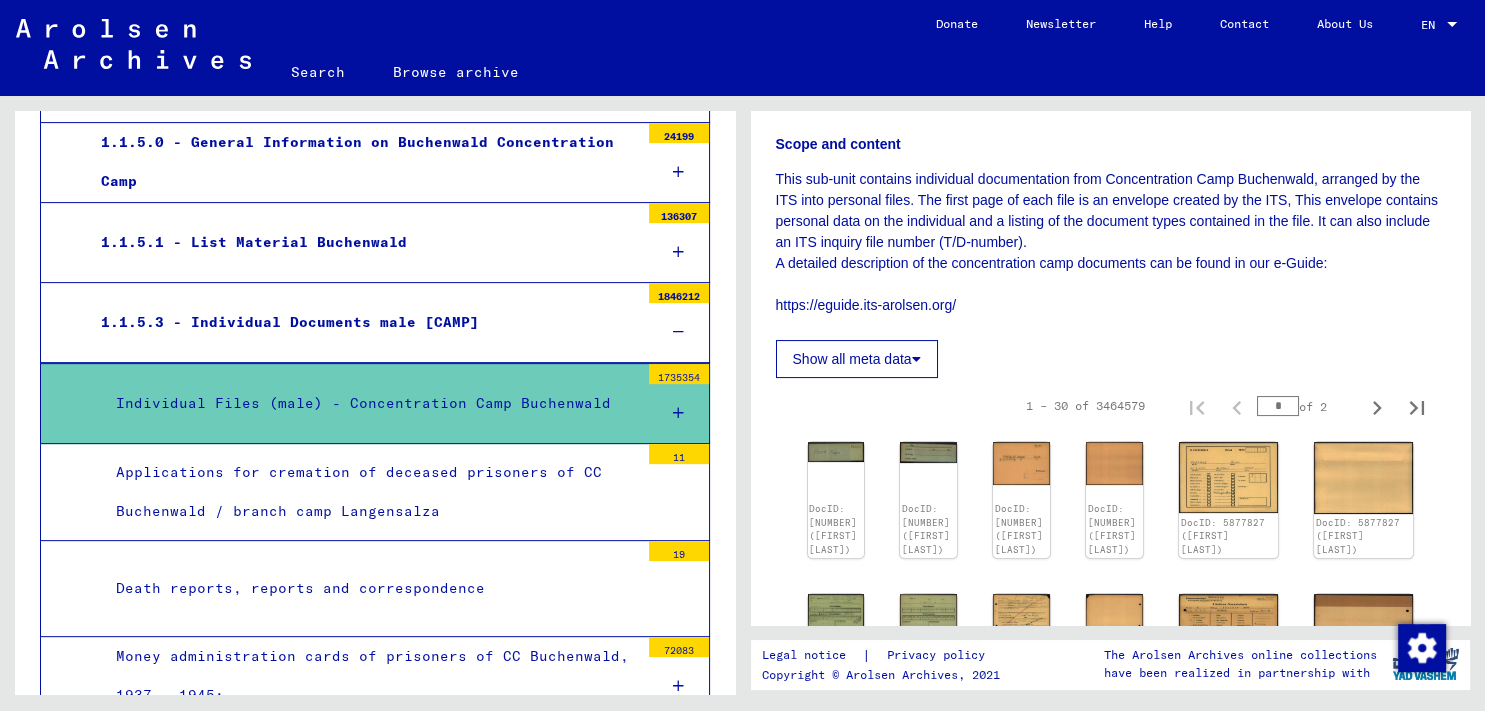 scroll, scrollTop: 317, scrollLeft: 0, axis: vertical 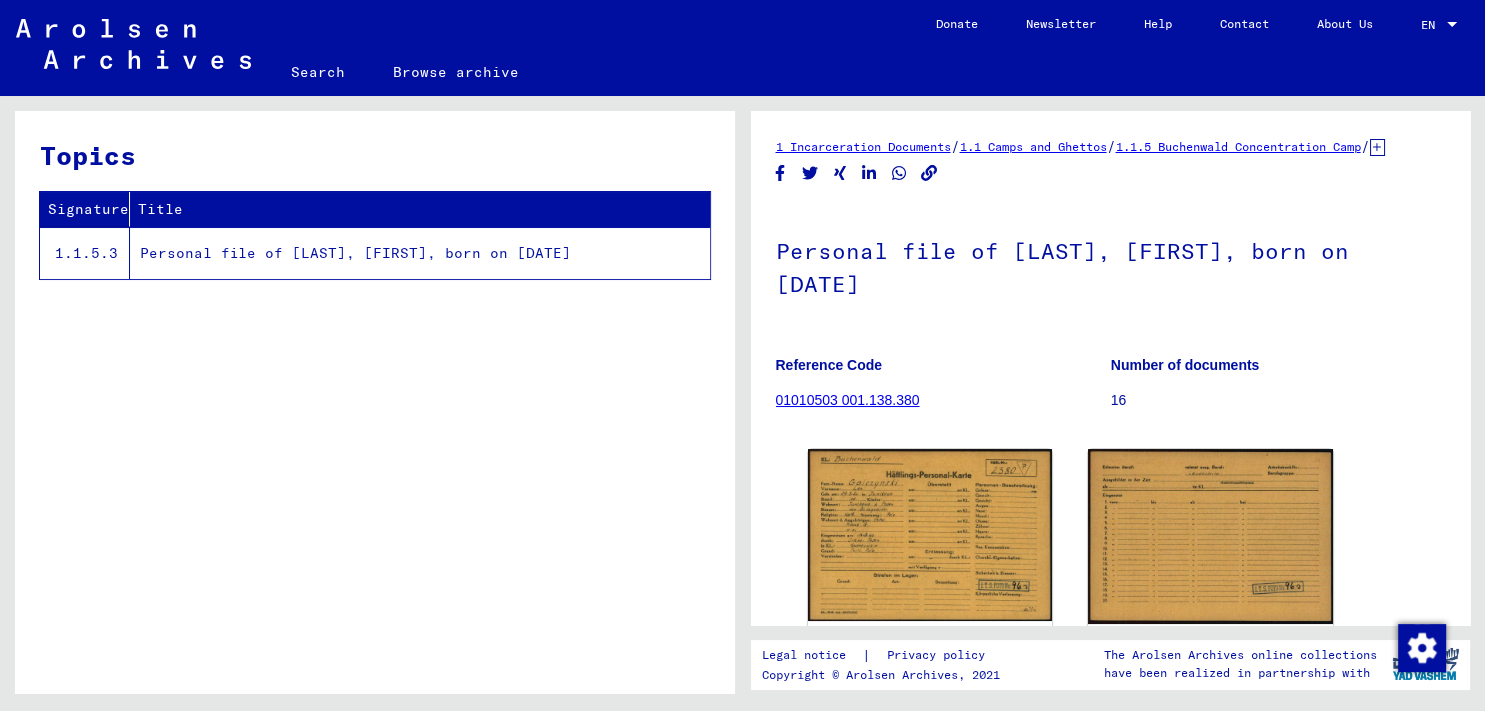 click on "Personal file of [LAST], [FIRST], born on [DATE]" 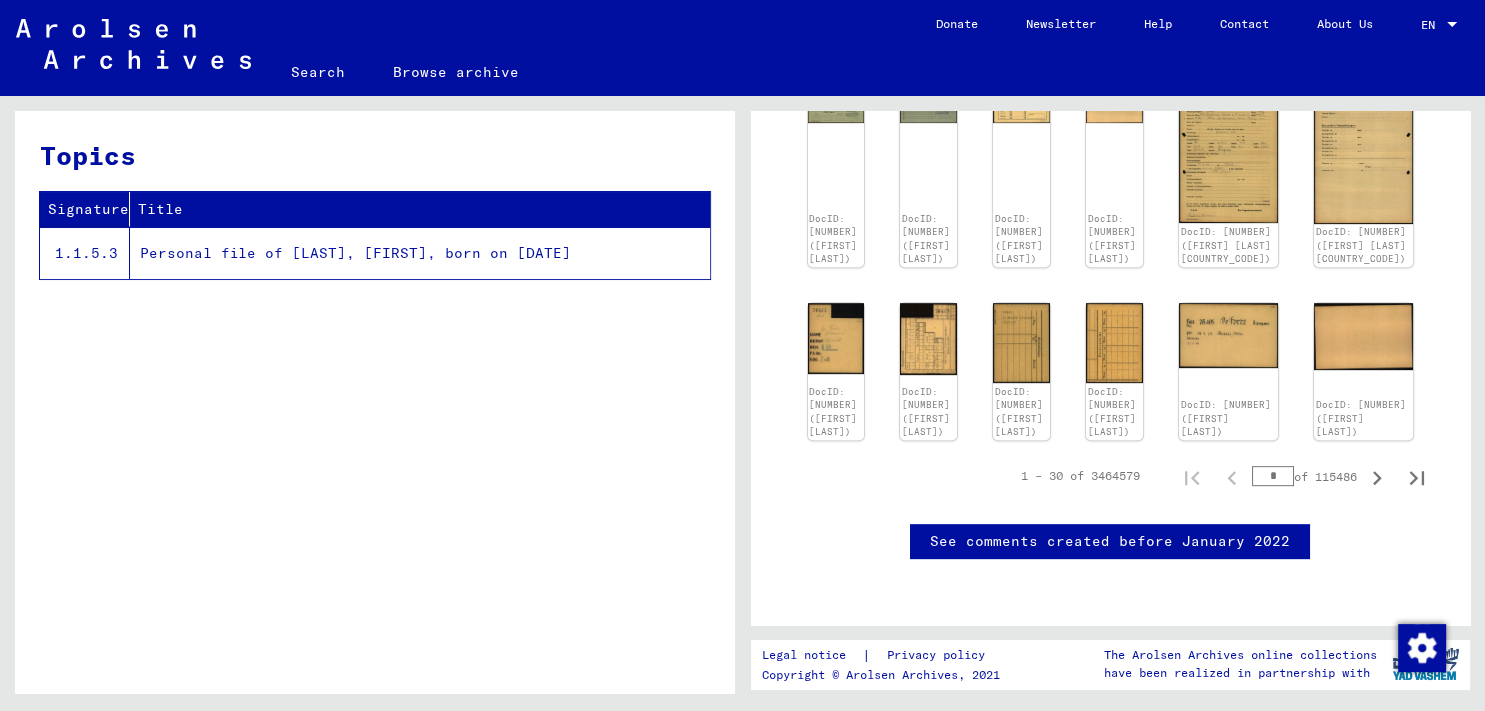 scroll, scrollTop: 877, scrollLeft: 0, axis: vertical 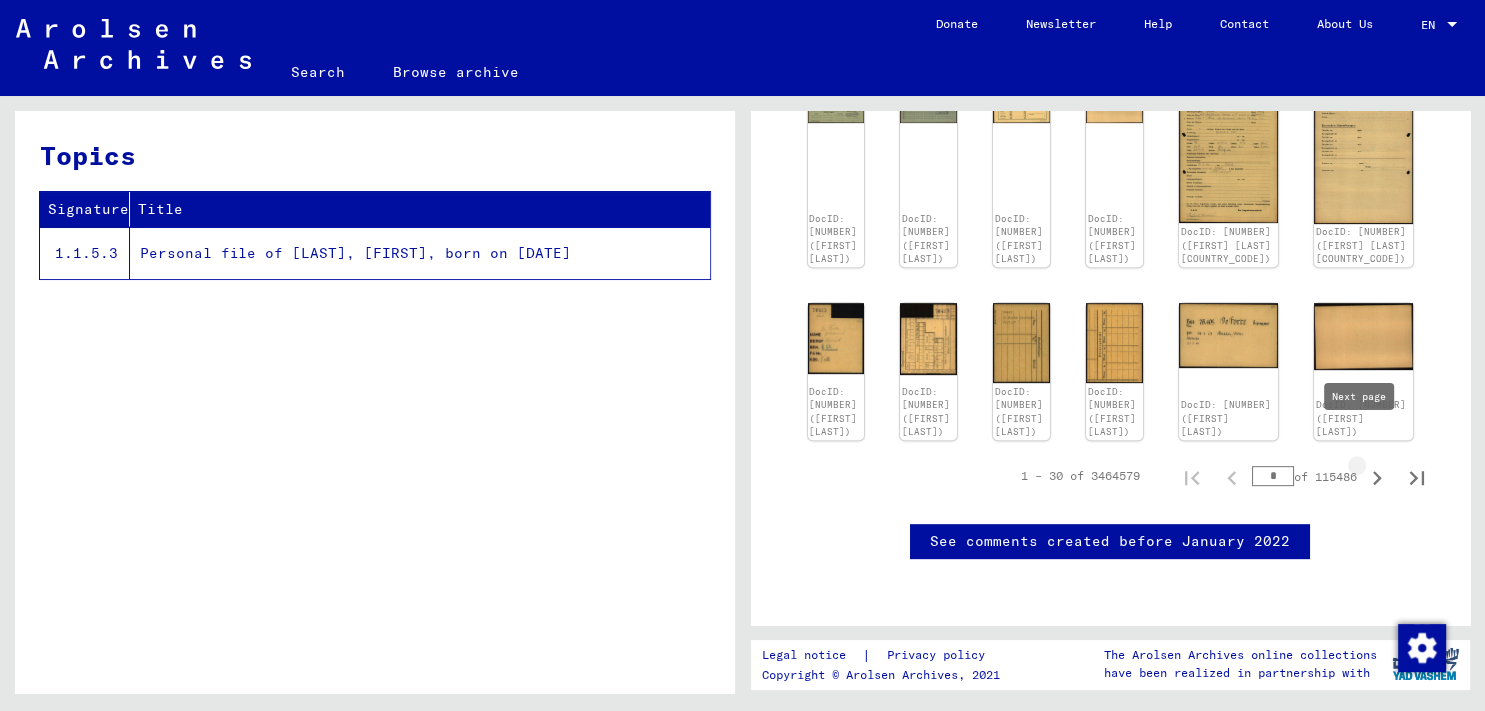click 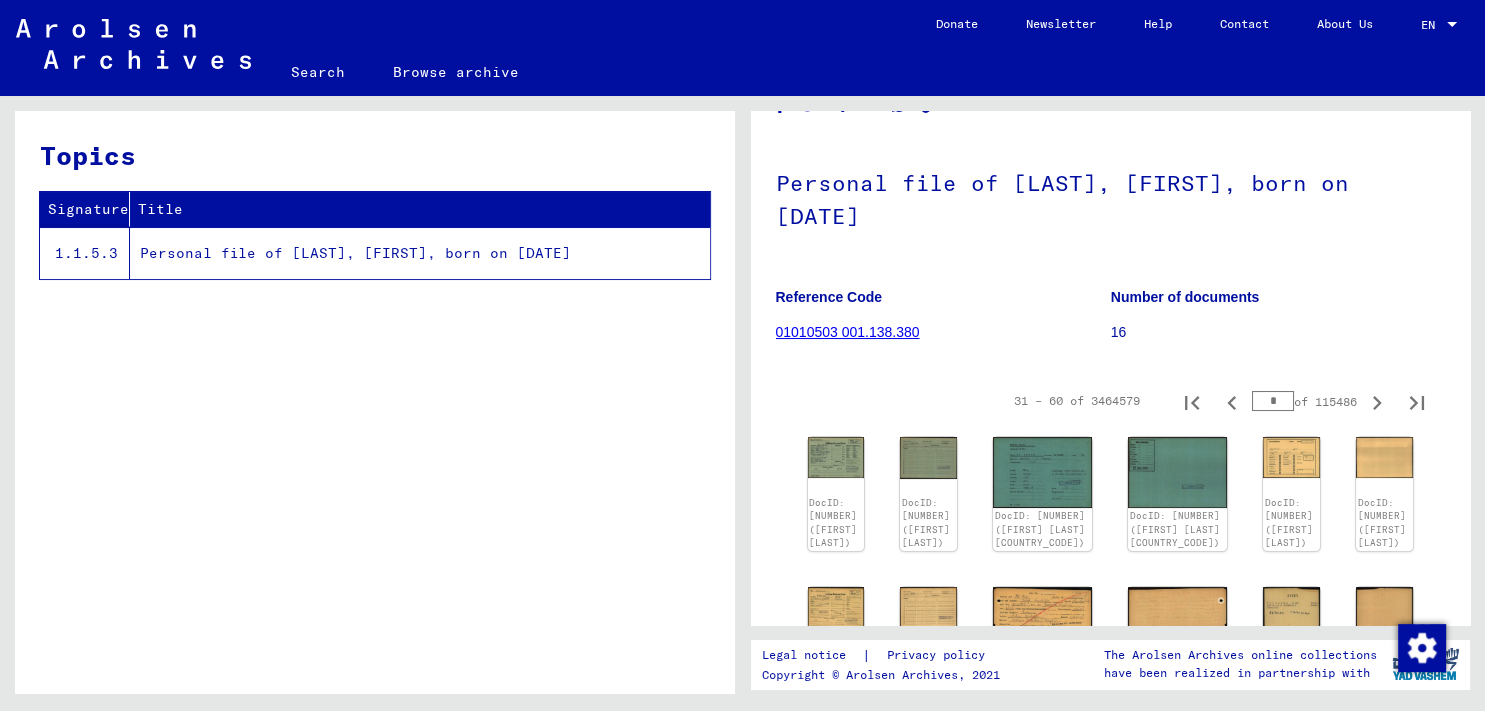 scroll, scrollTop: 0, scrollLeft: 0, axis: both 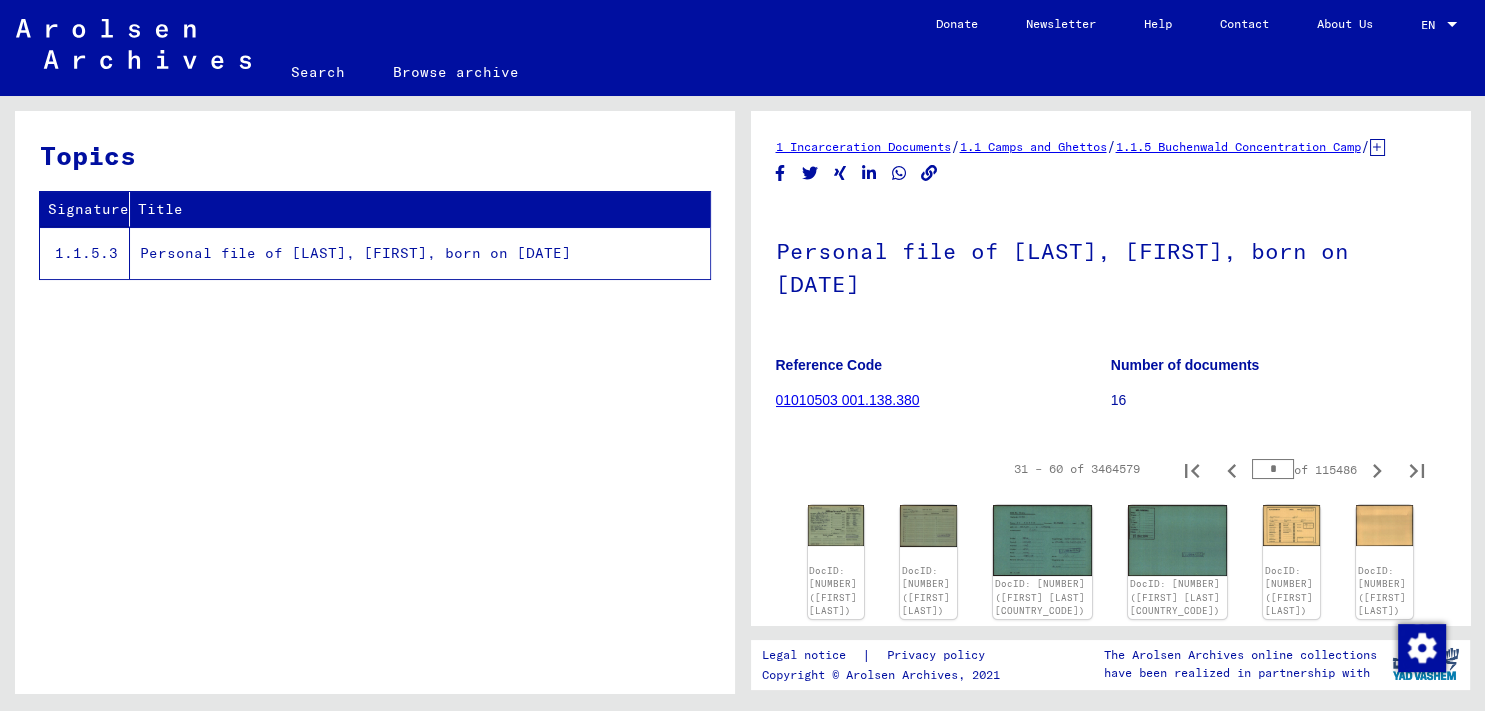 click on "01010503 001.138.380" 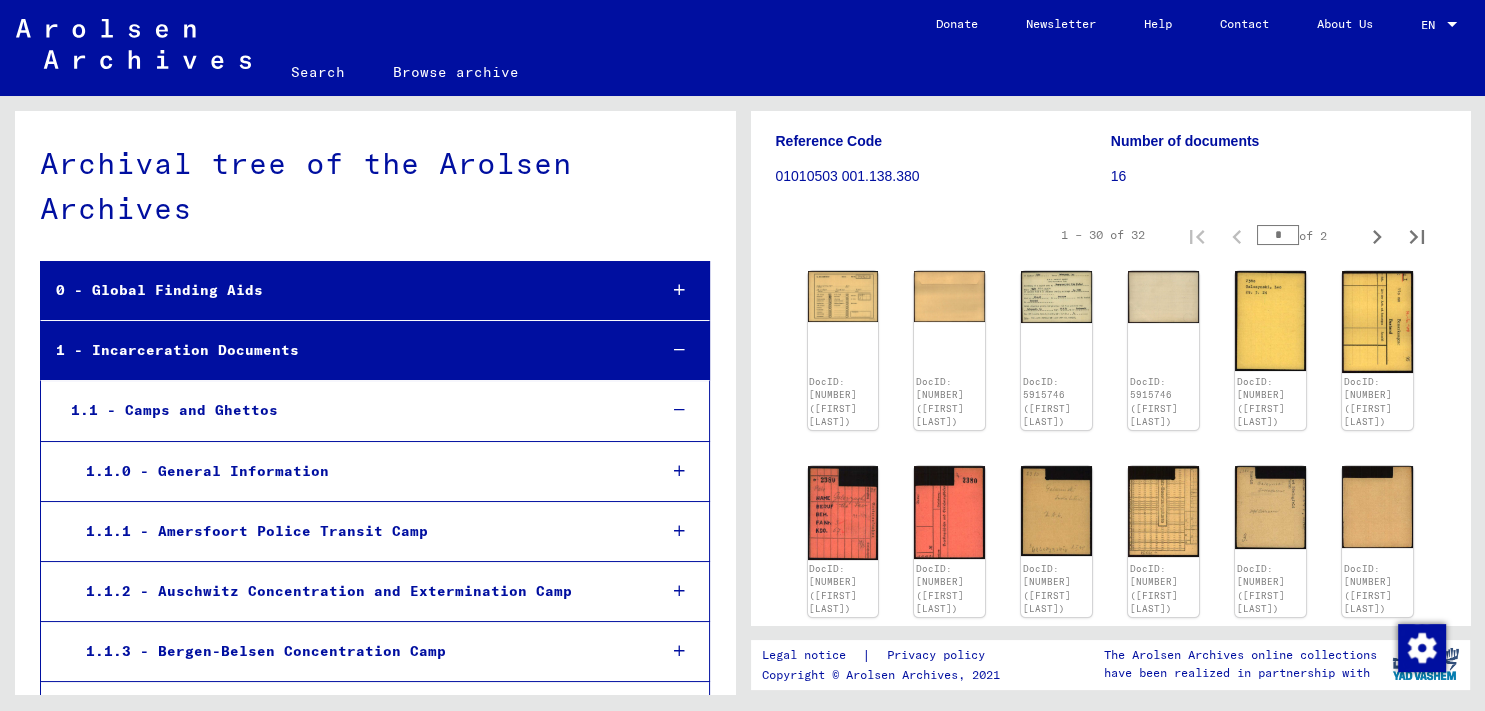 scroll, scrollTop: 204, scrollLeft: 0, axis: vertical 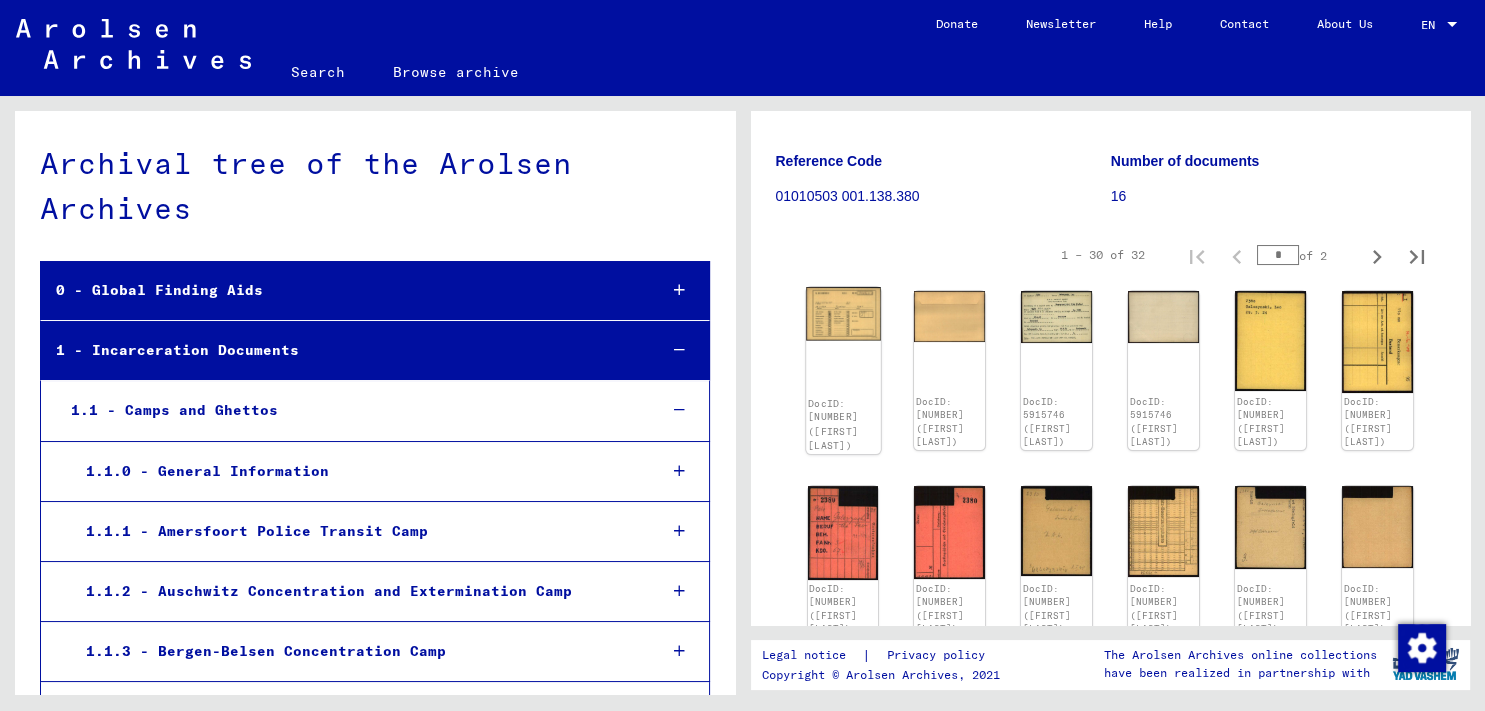 click 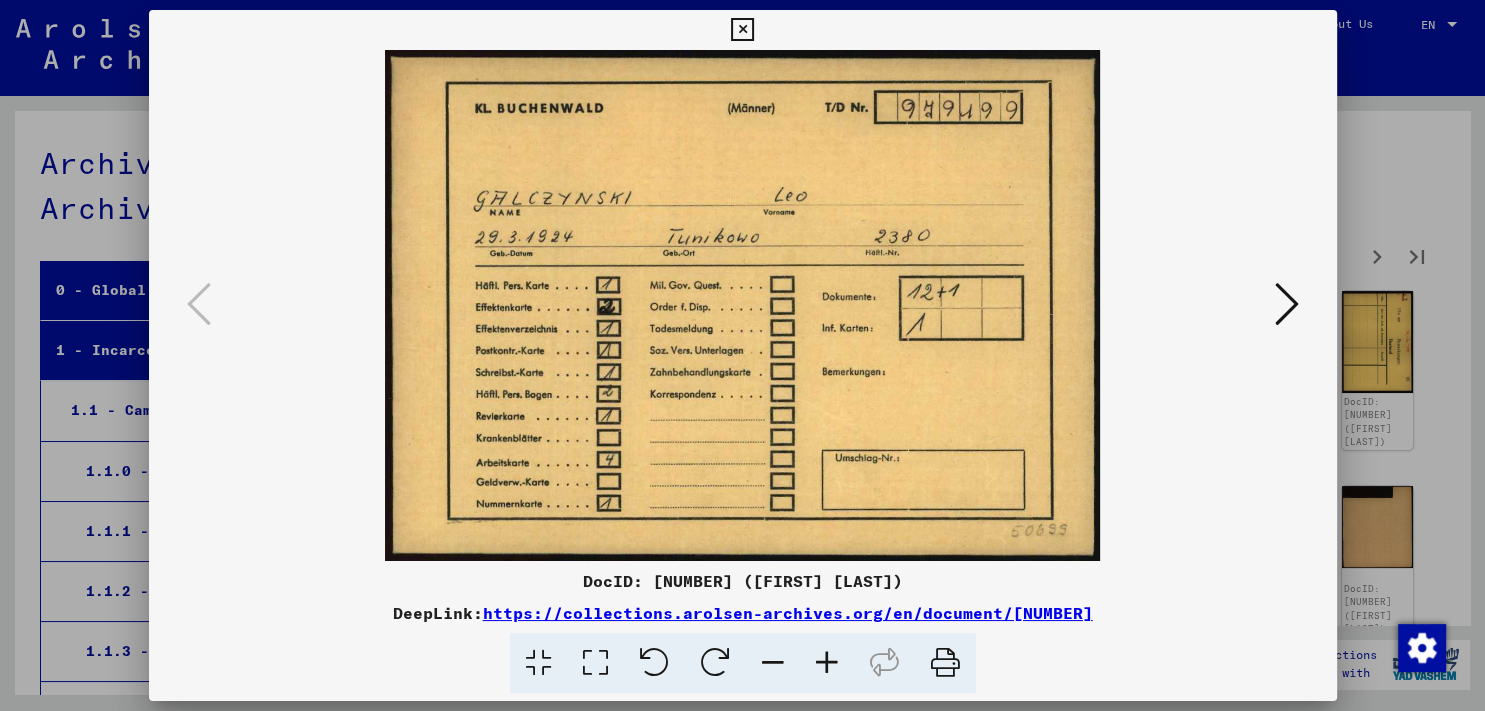 click at bounding box center [1287, 304] 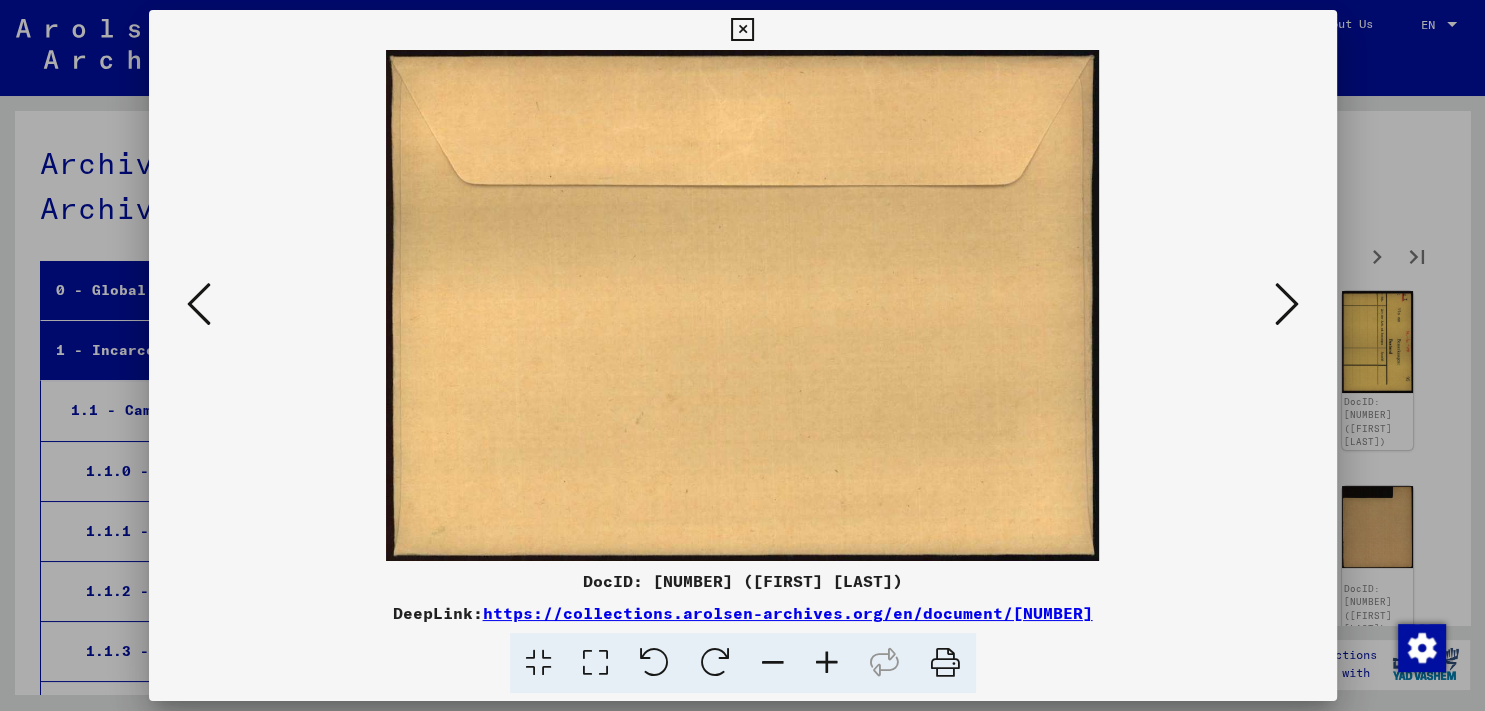 click at bounding box center (1287, 304) 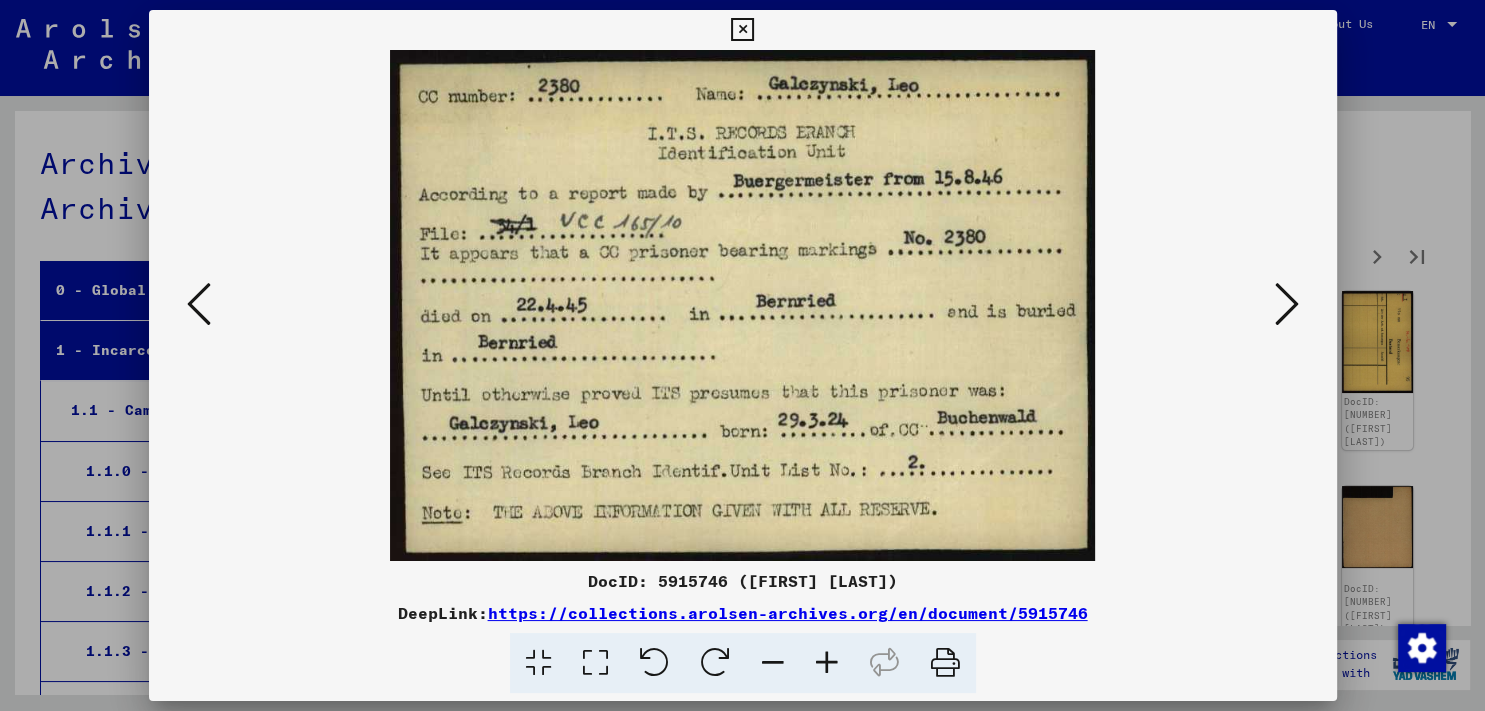 click at bounding box center [1287, 304] 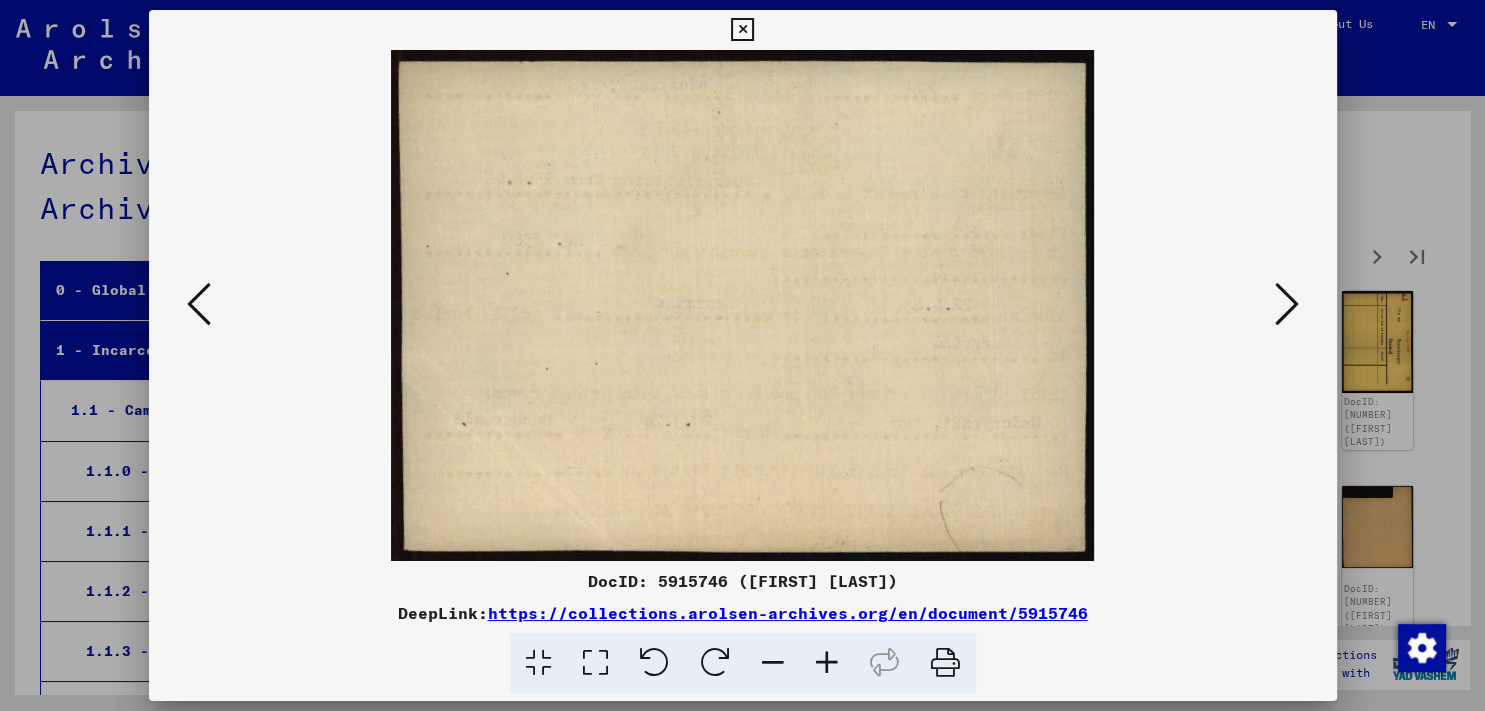 click at bounding box center (199, 304) 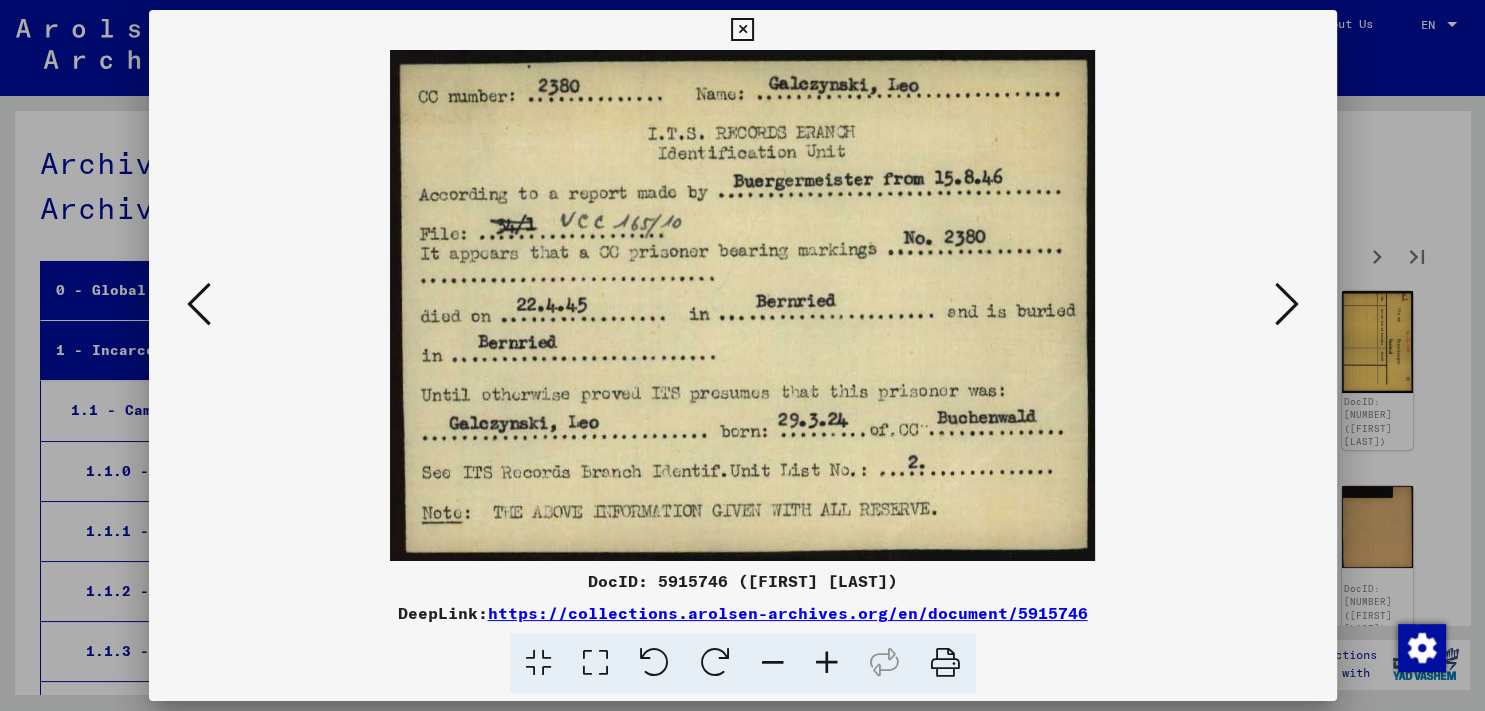 click at bounding box center [1287, 304] 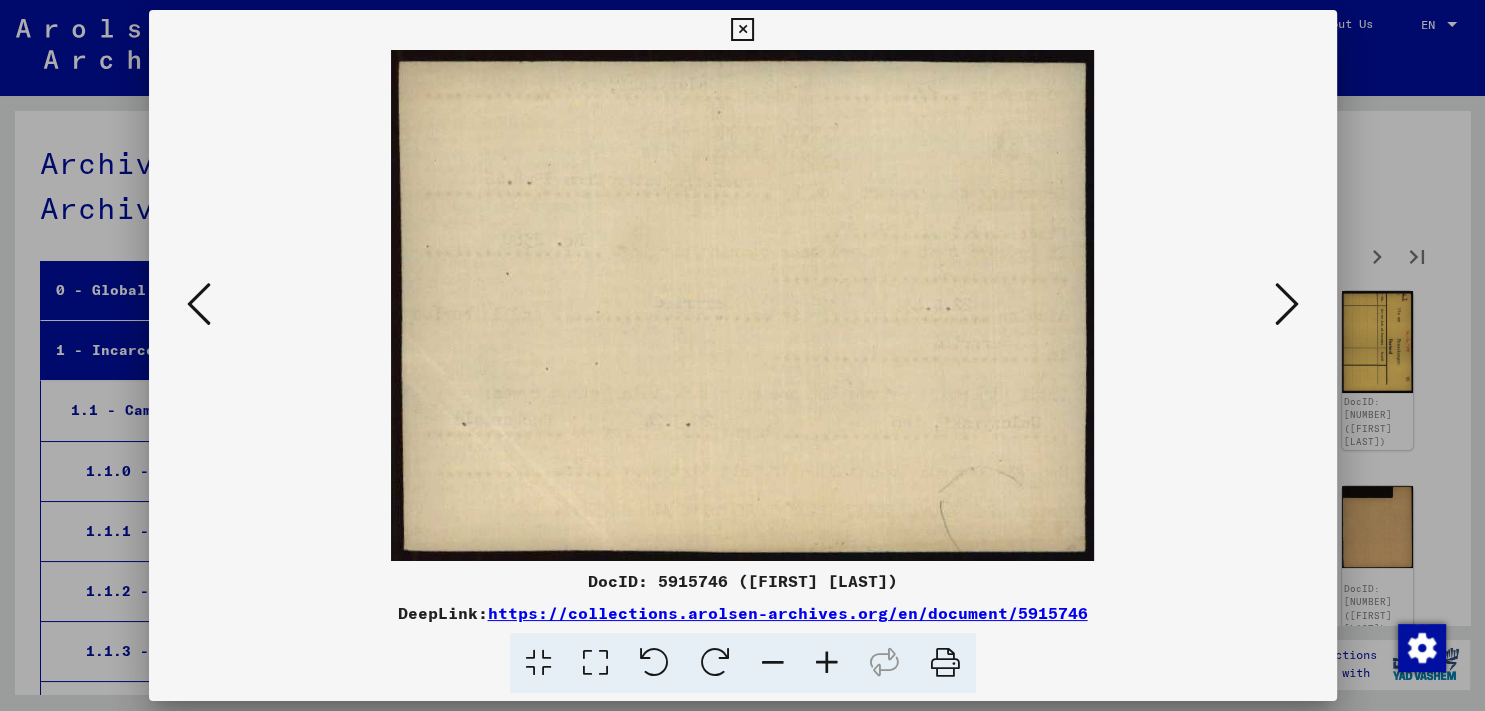 click at bounding box center [1287, 304] 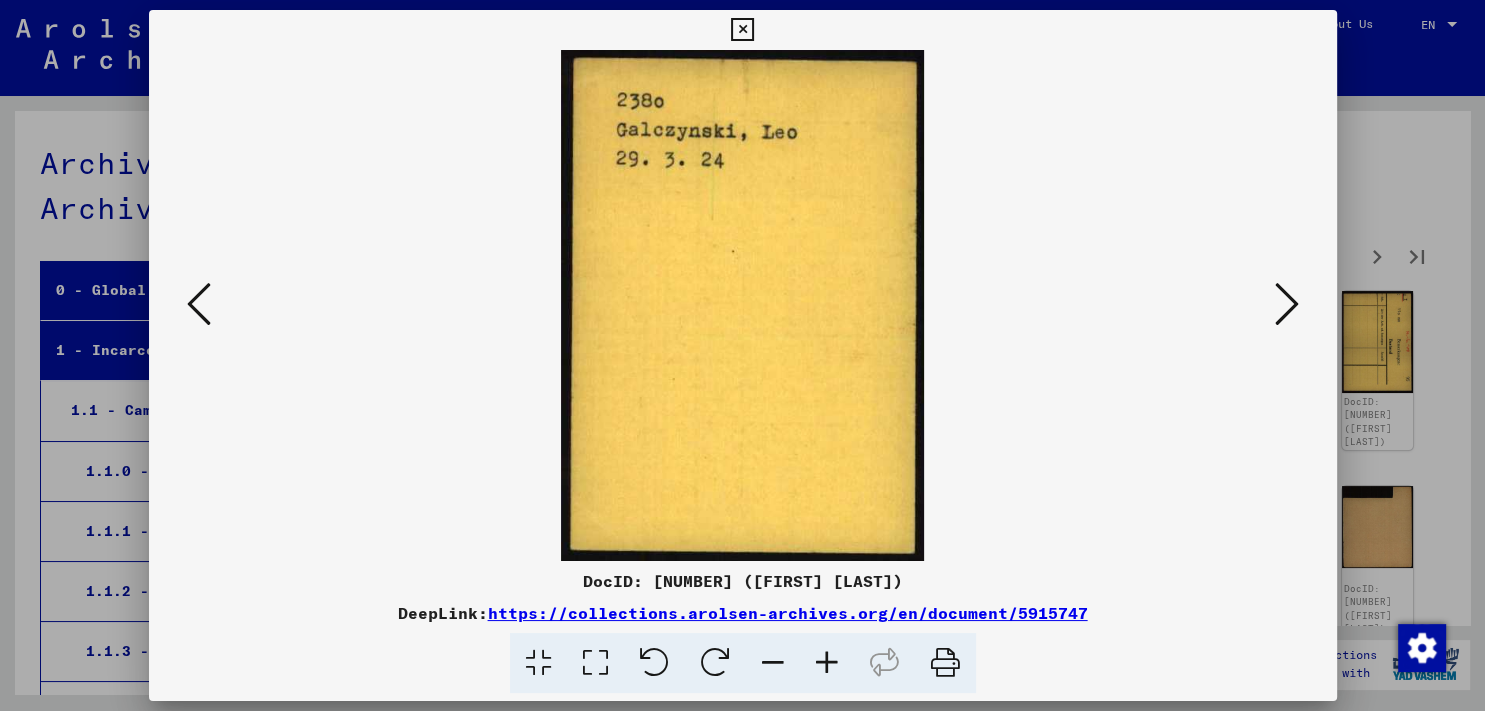 click at bounding box center (1287, 304) 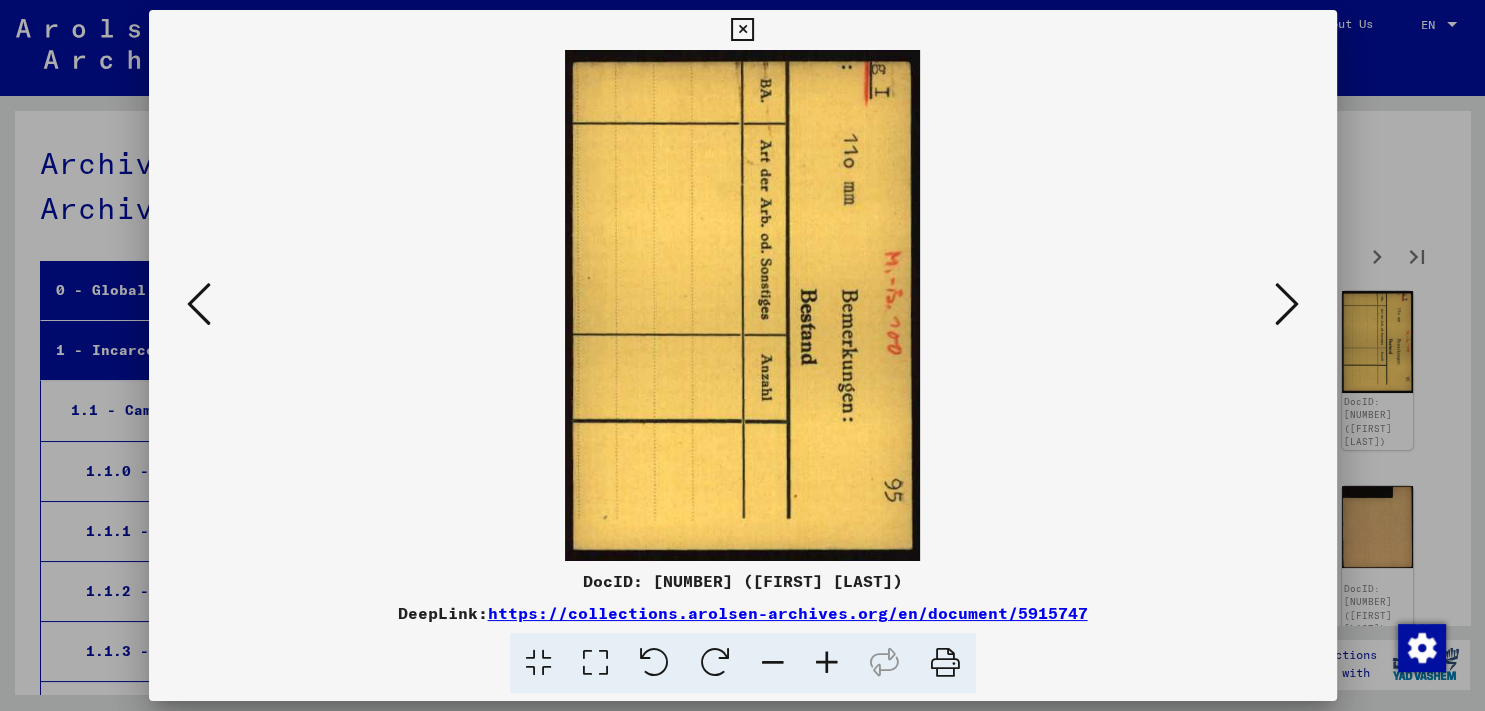 click at bounding box center [1287, 304] 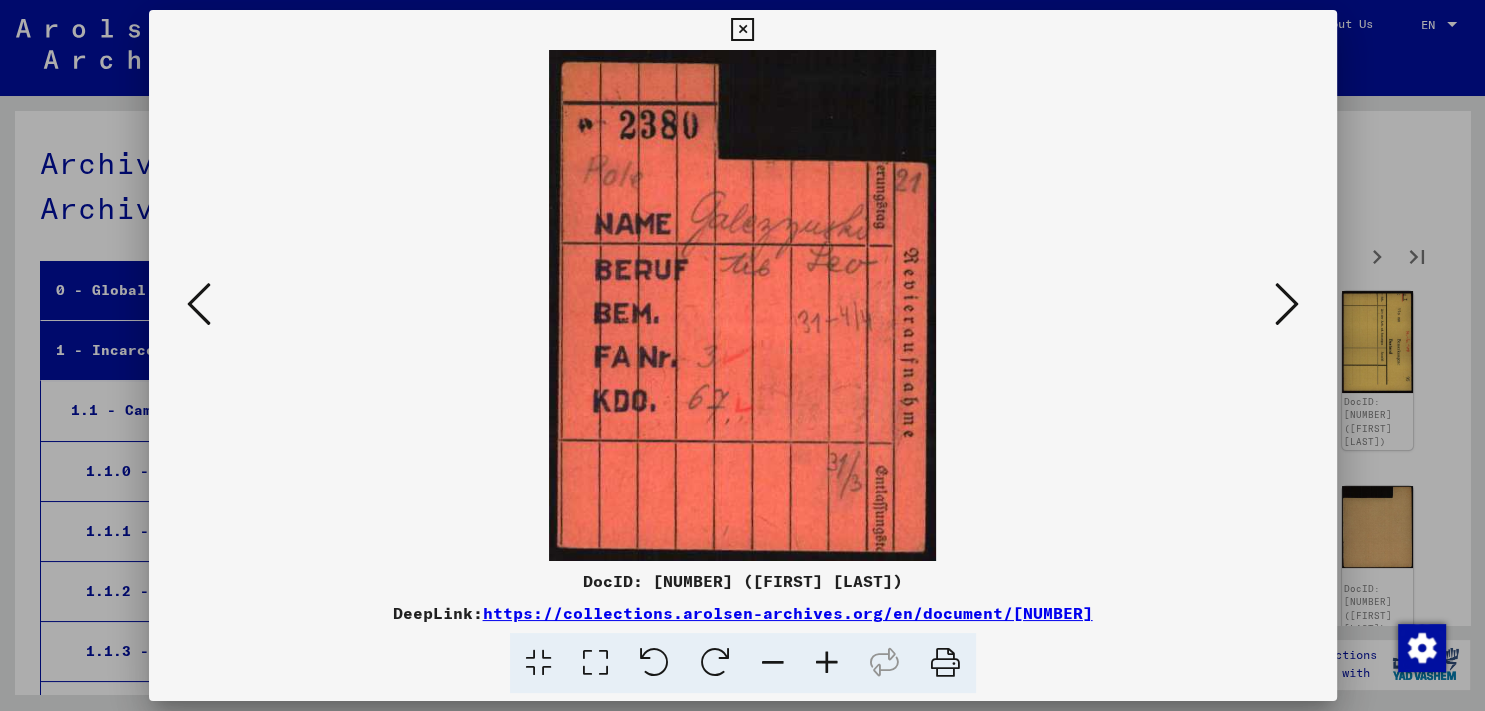 click at bounding box center [1287, 304] 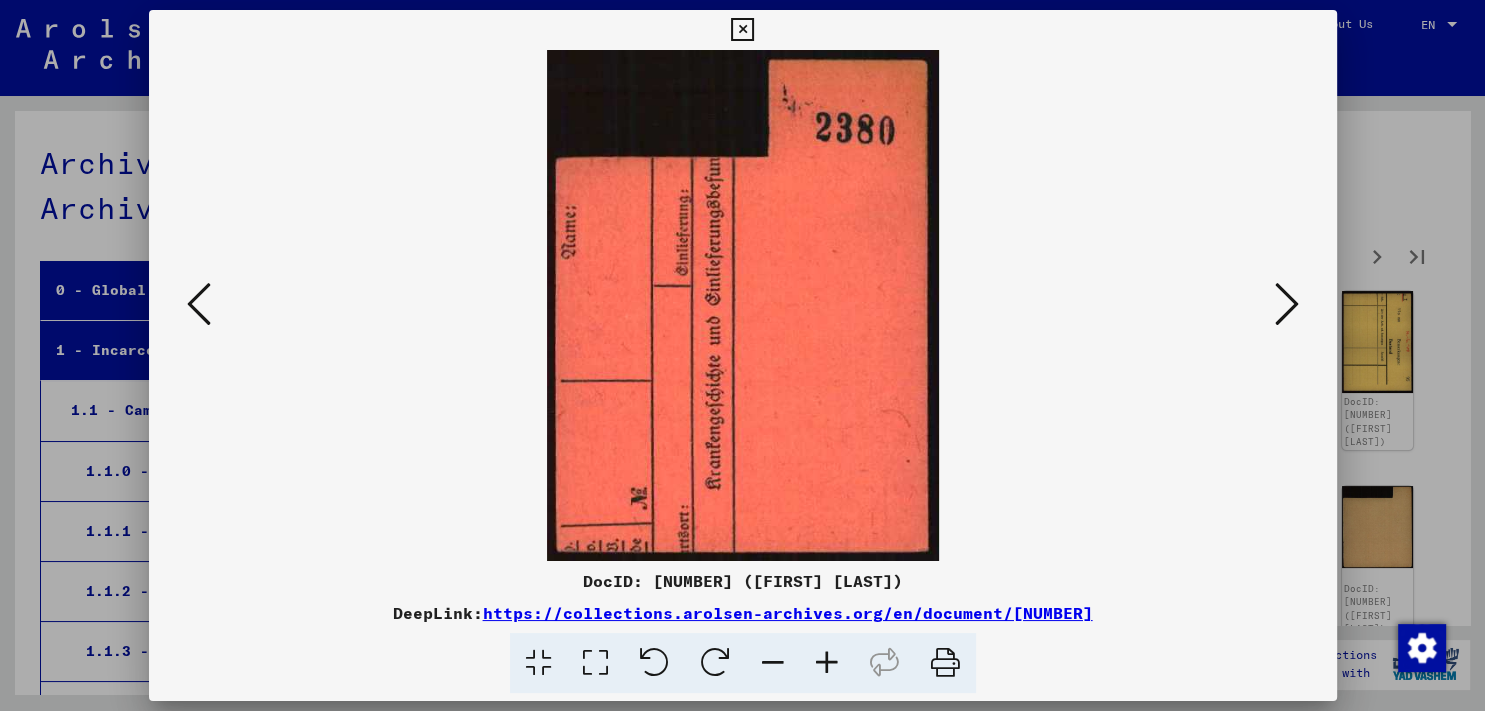 click at bounding box center [1287, 304] 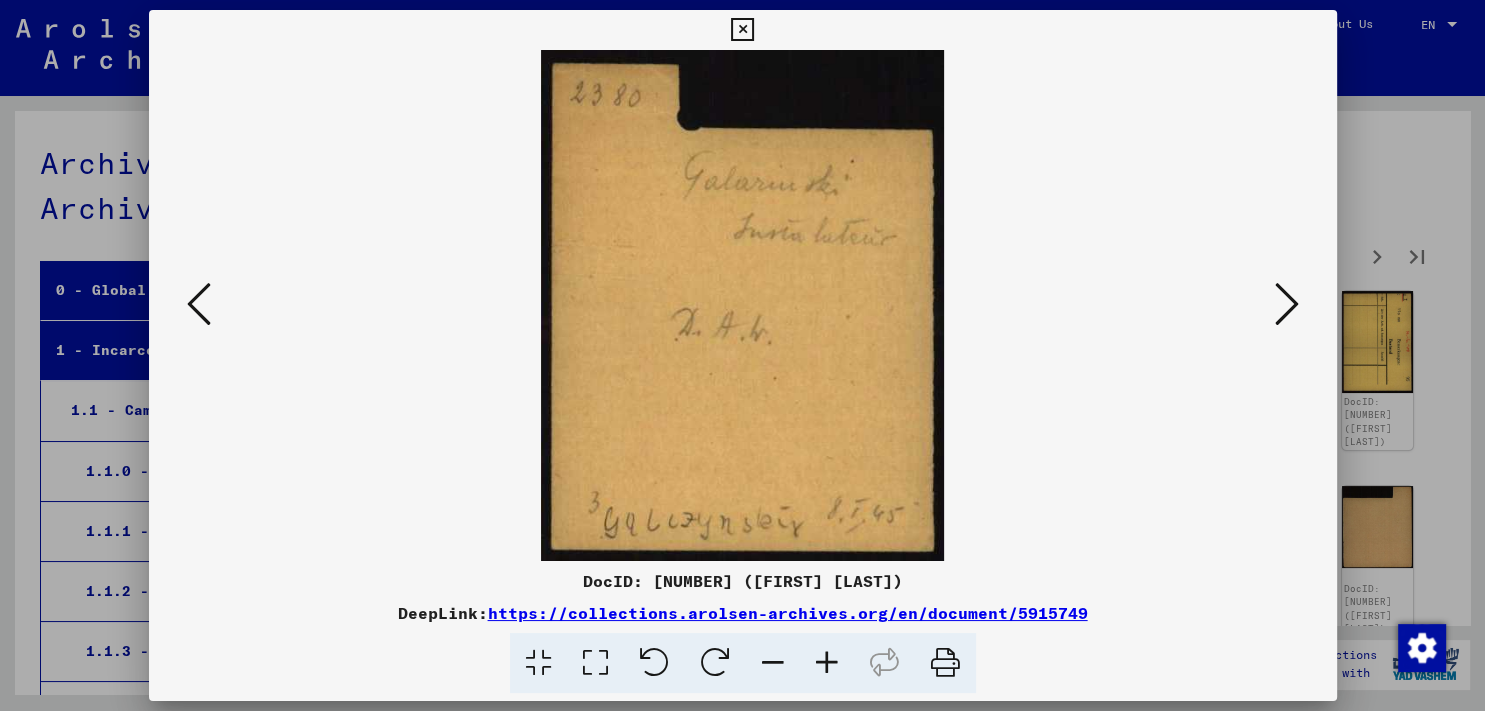 click at bounding box center (1287, 304) 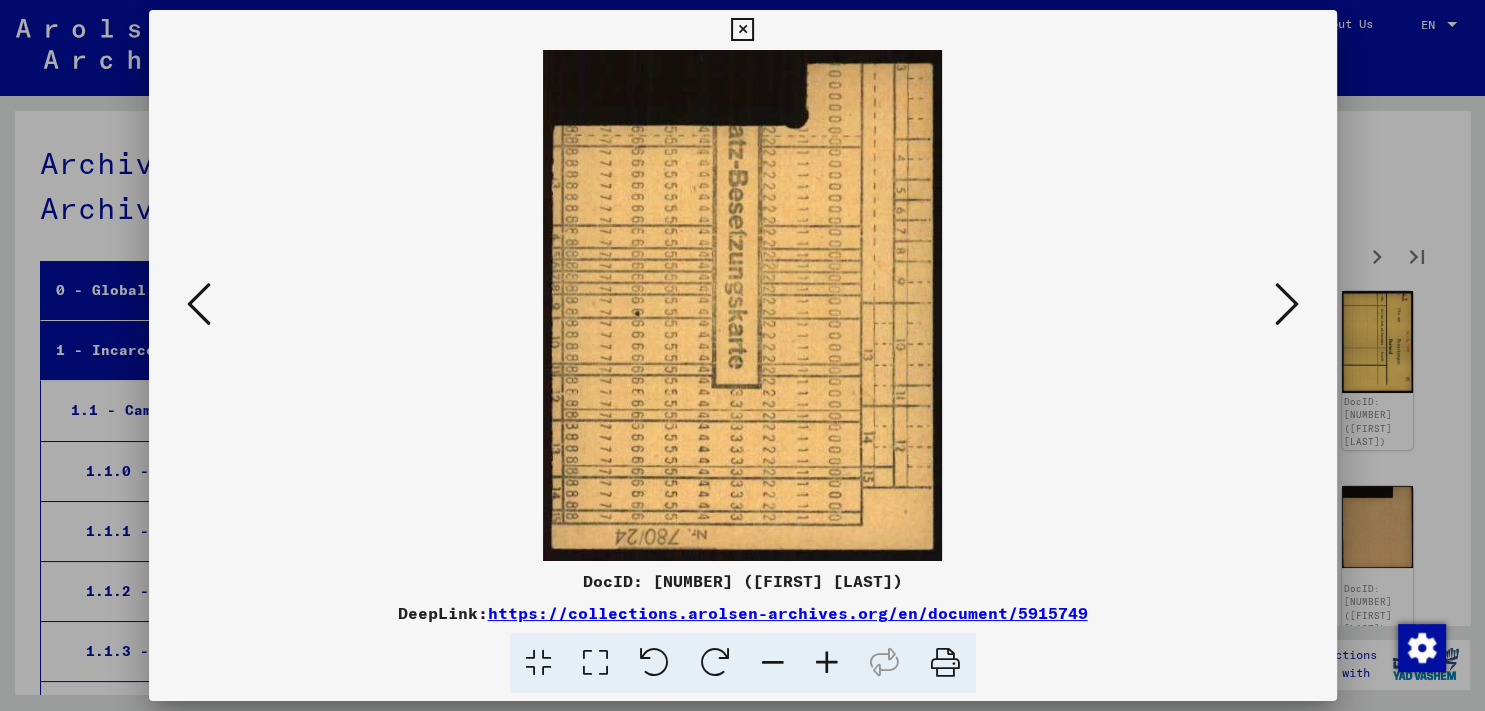 click at bounding box center (1287, 304) 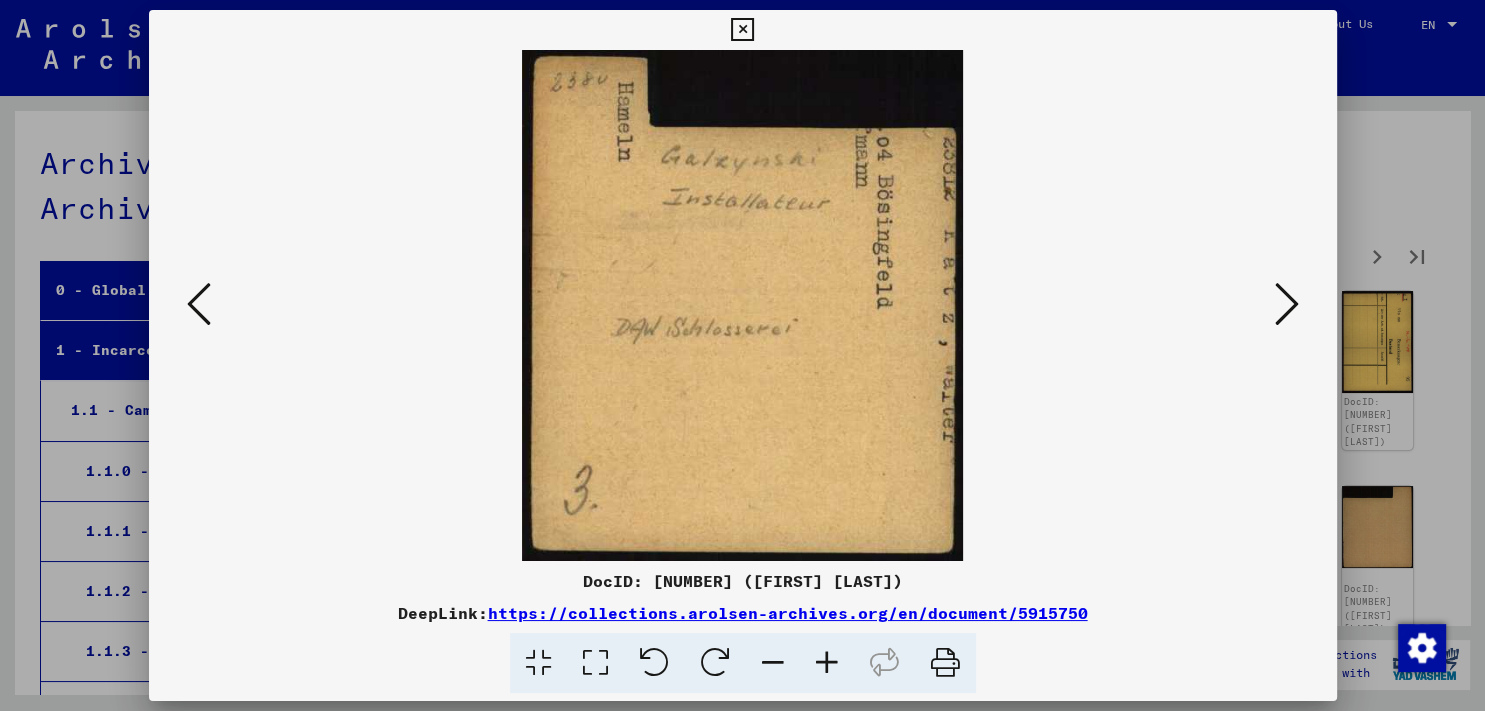 click at bounding box center (1287, 304) 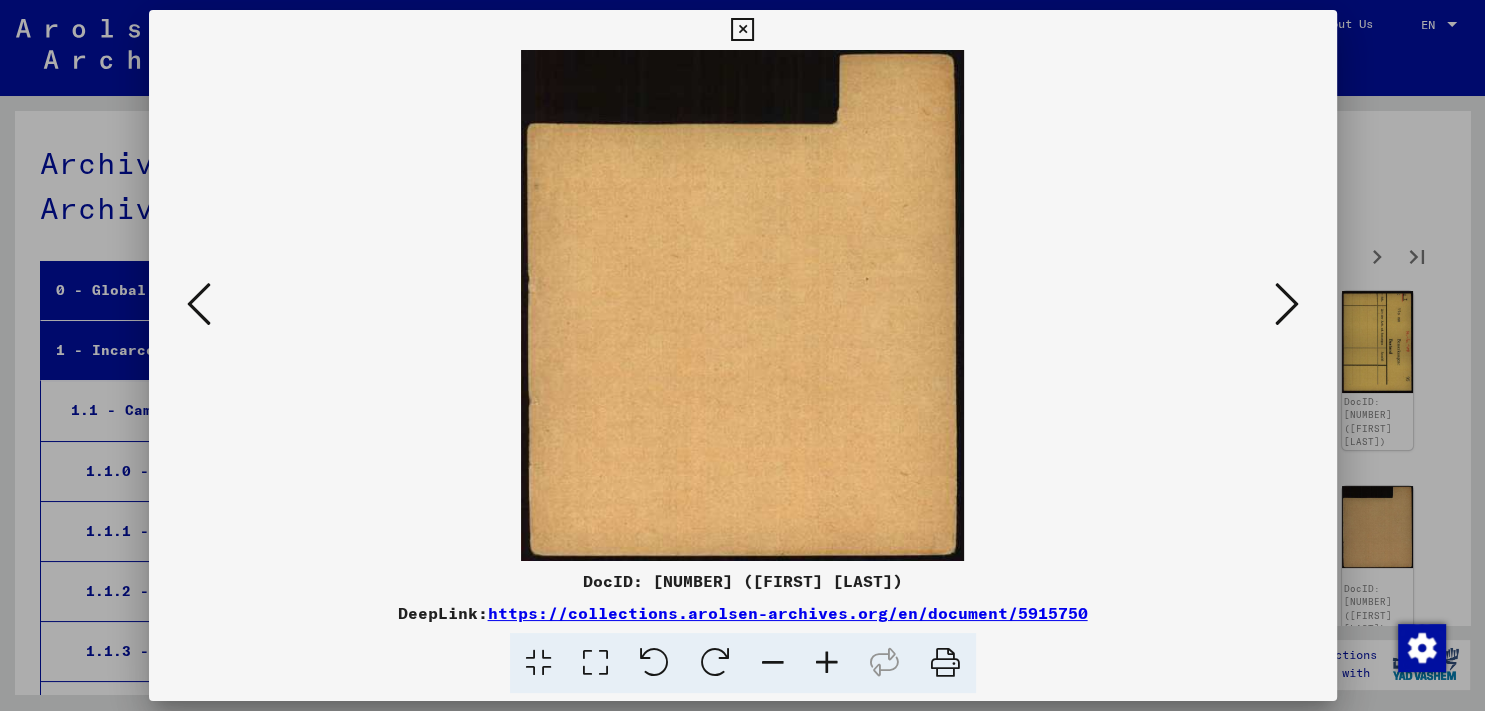 click at bounding box center [1287, 304] 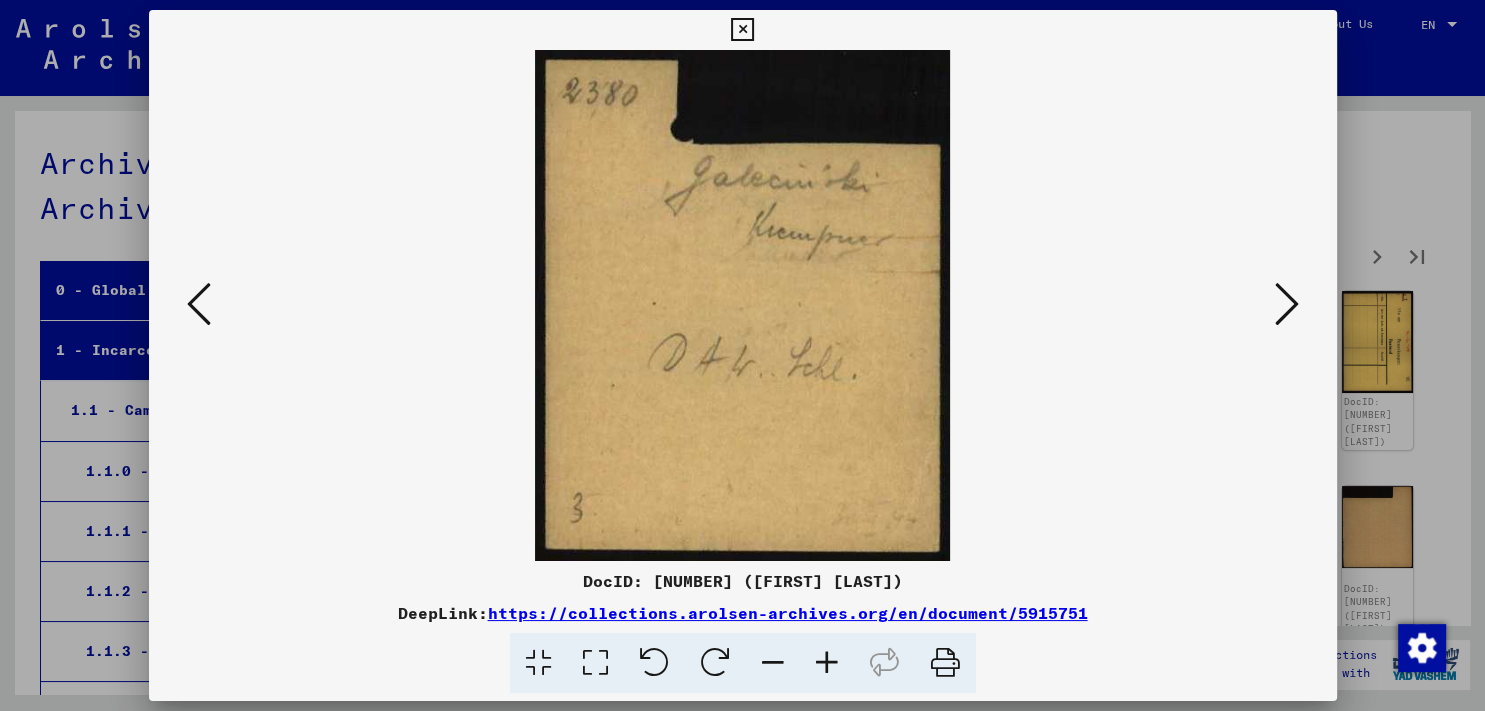 click at bounding box center (1287, 304) 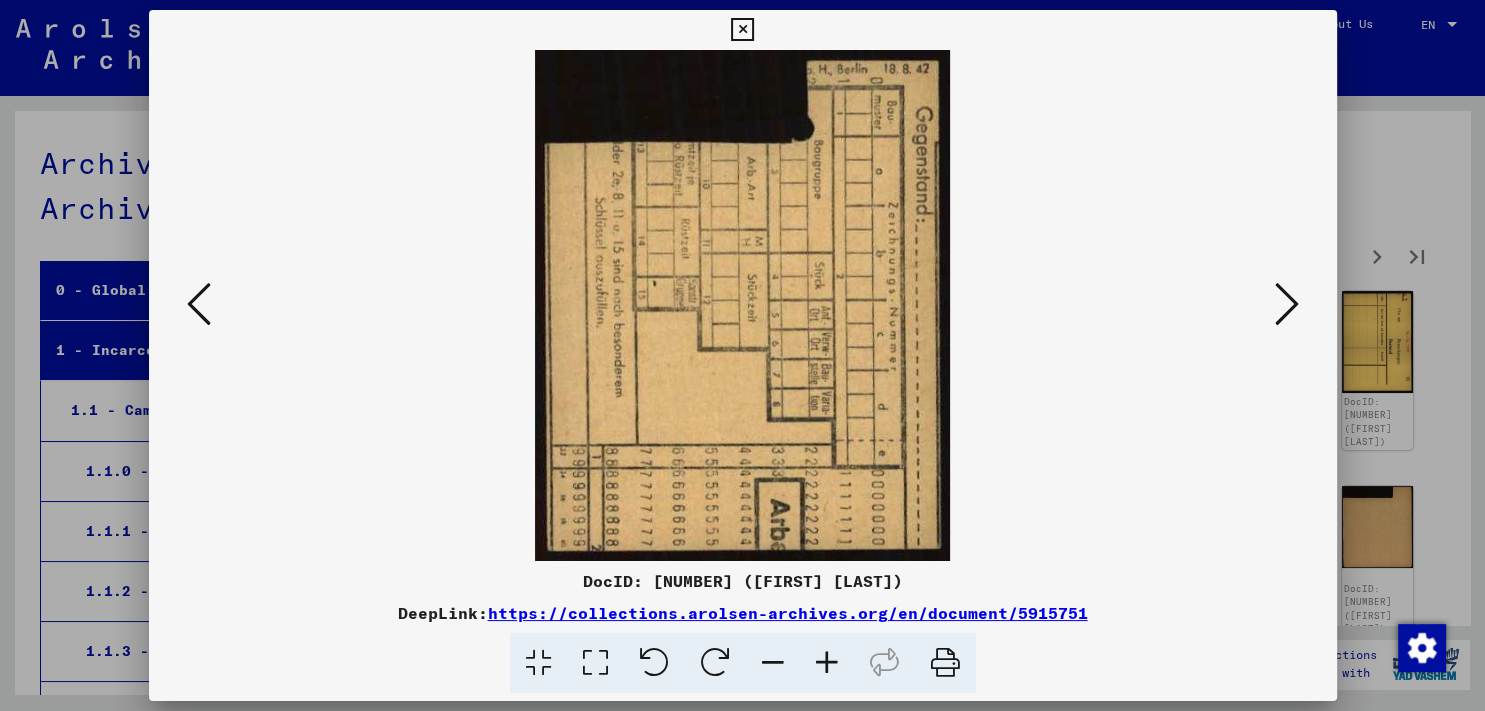 click at bounding box center [1287, 304] 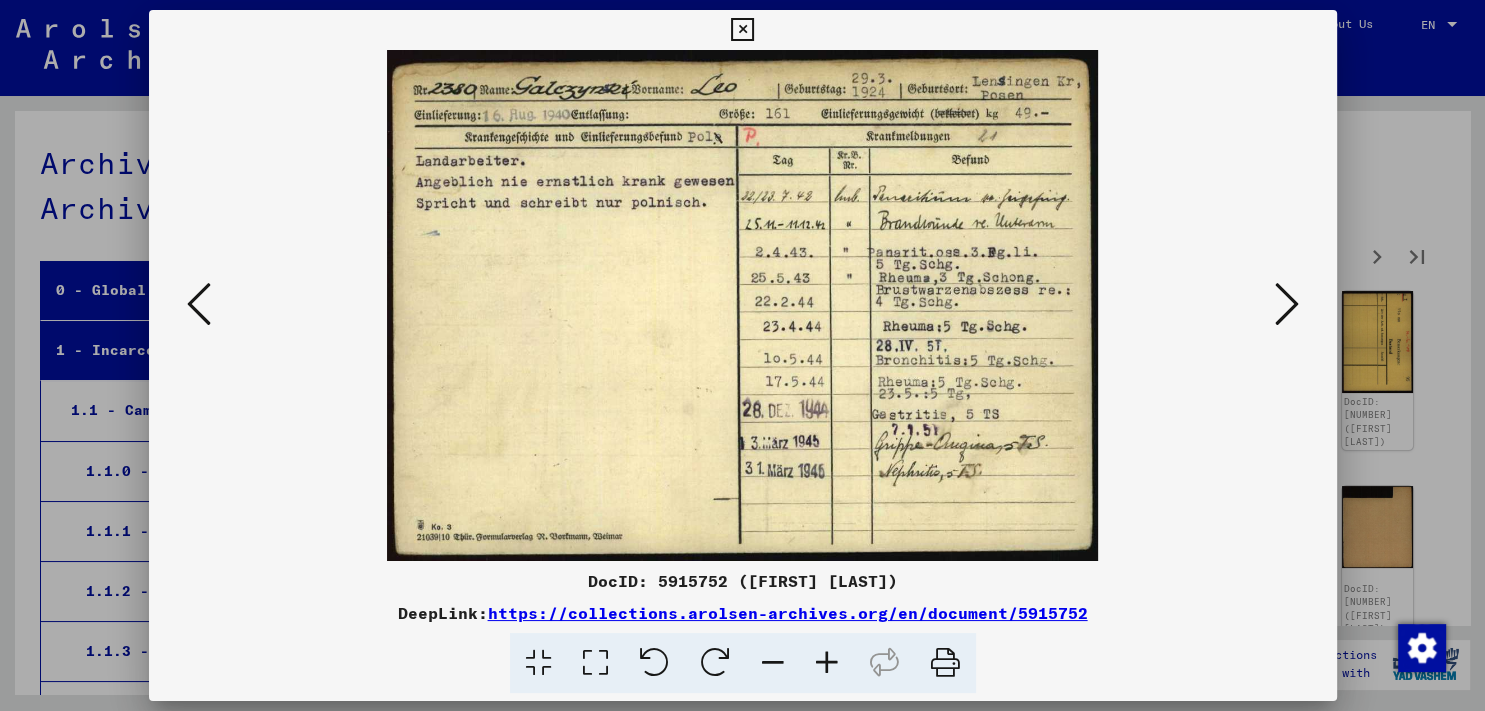 click at bounding box center [1287, 304] 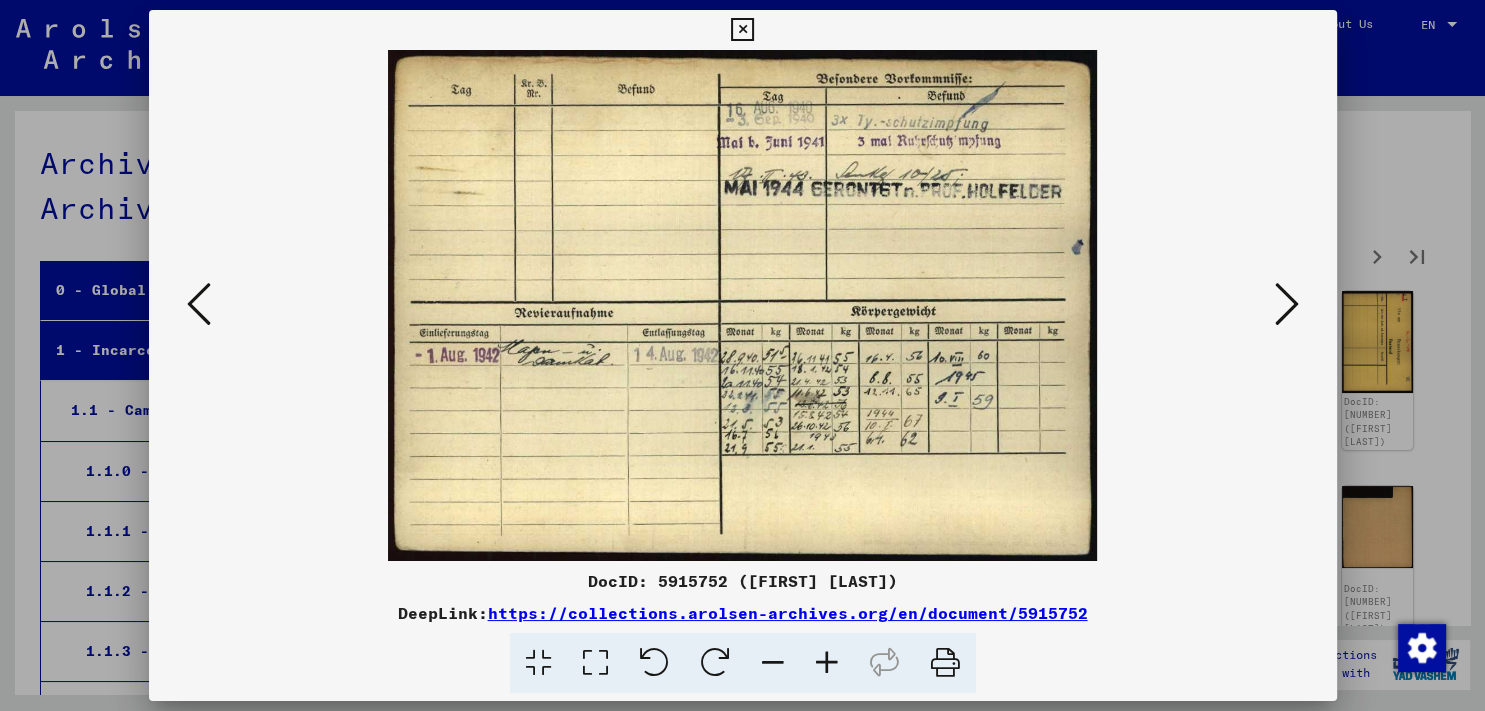 click at bounding box center [199, 304] 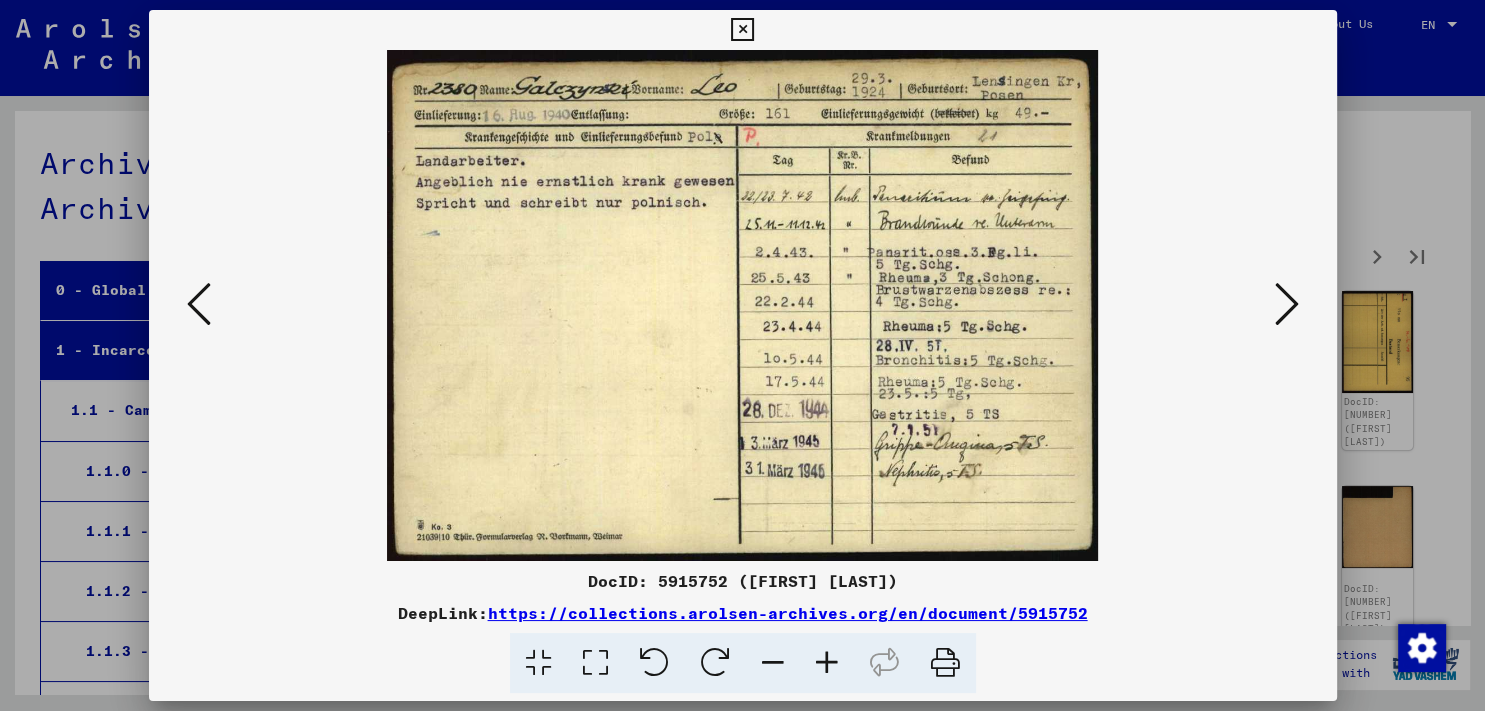 click at bounding box center [1287, 304] 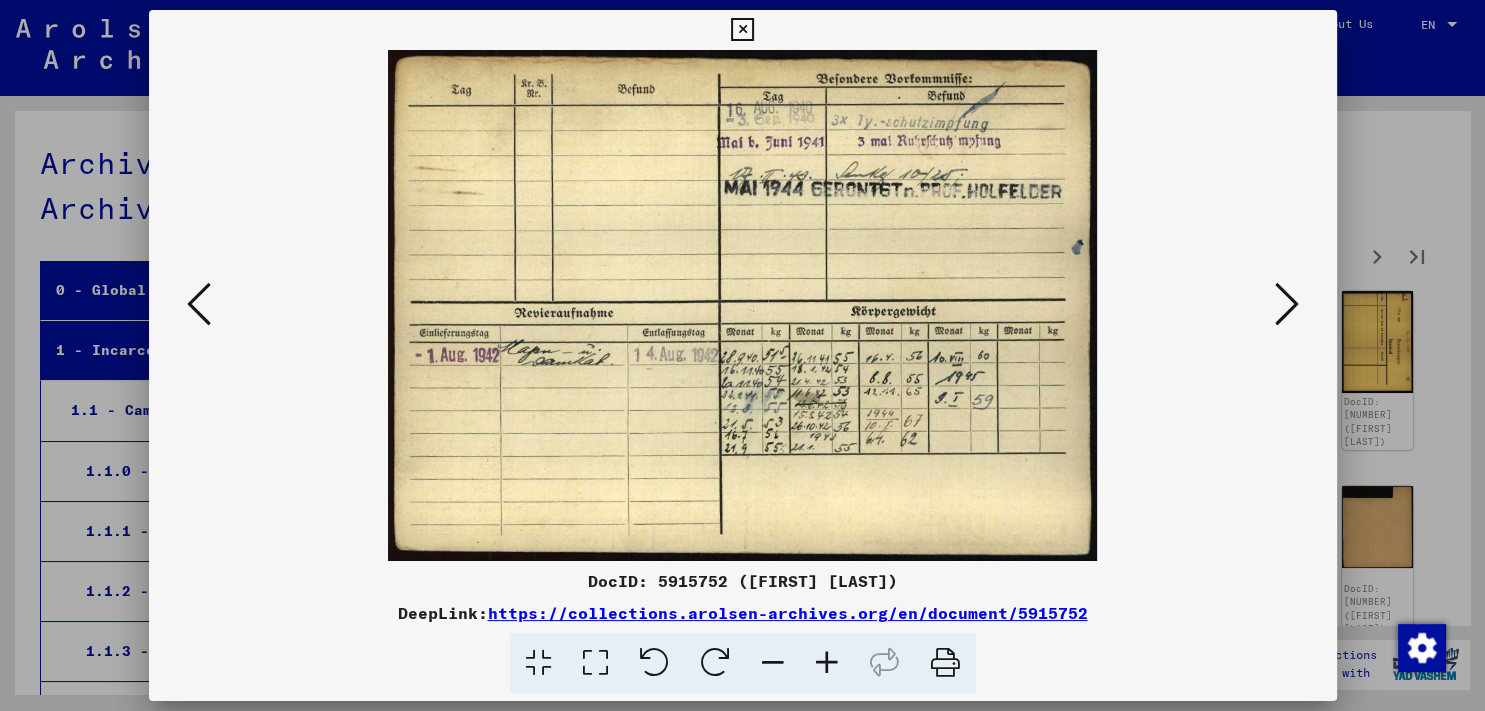 click at bounding box center (1287, 304) 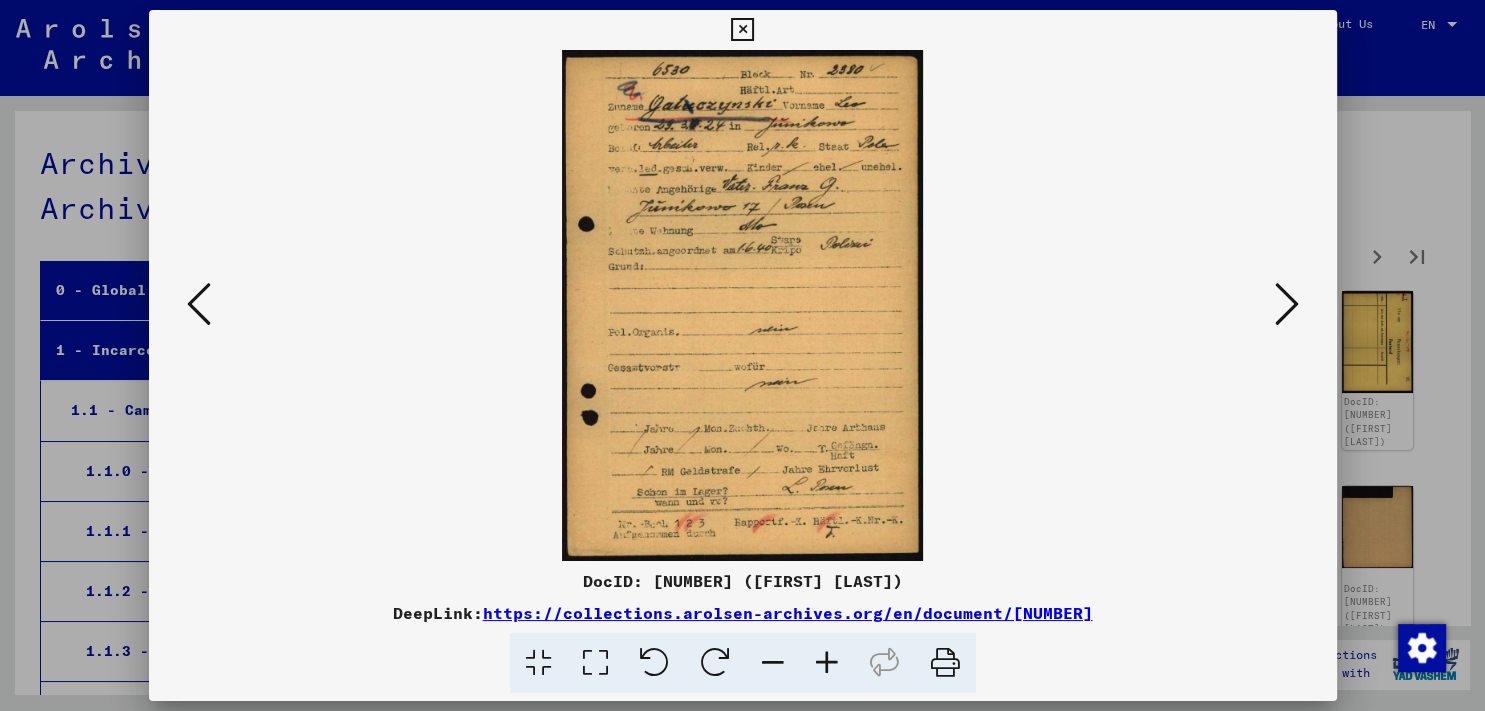 click at bounding box center [1287, 304] 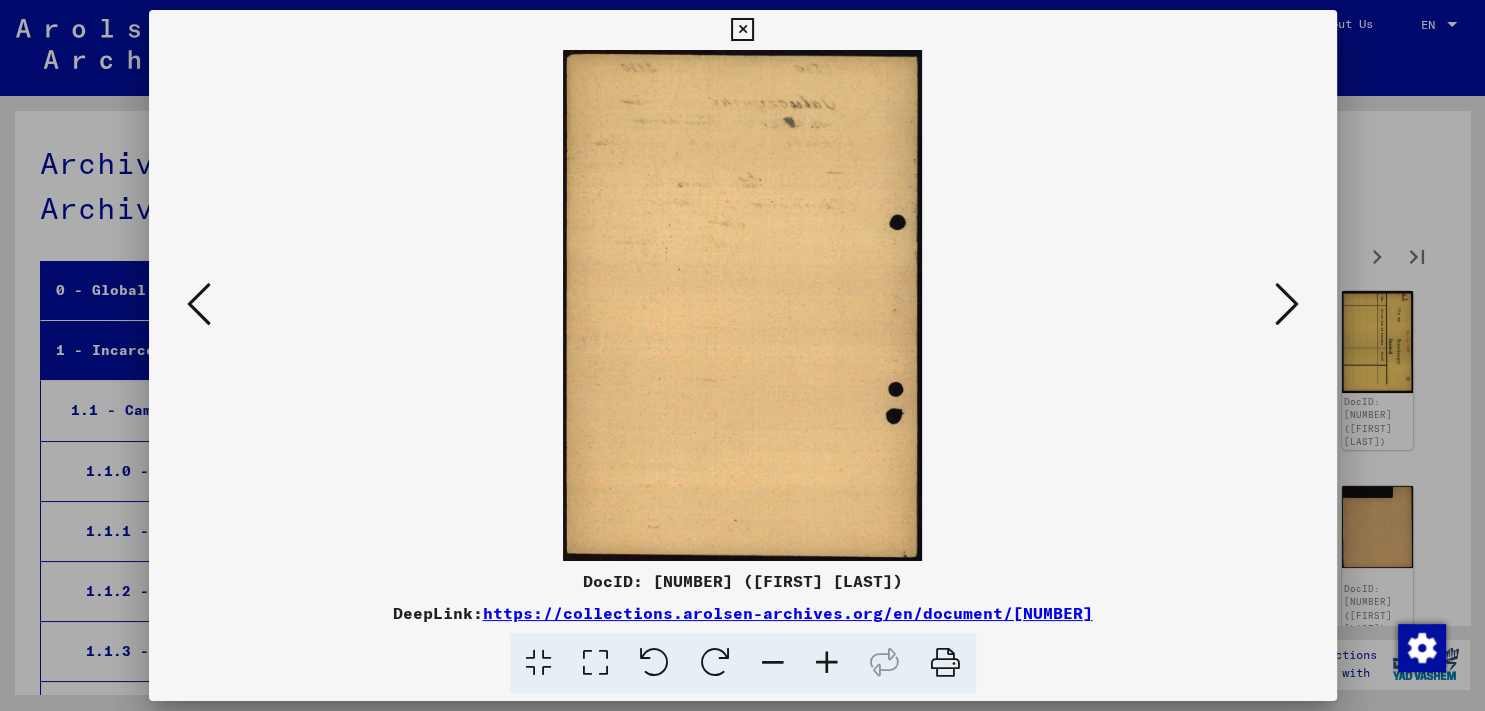 click at bounding box center (1287, 304) 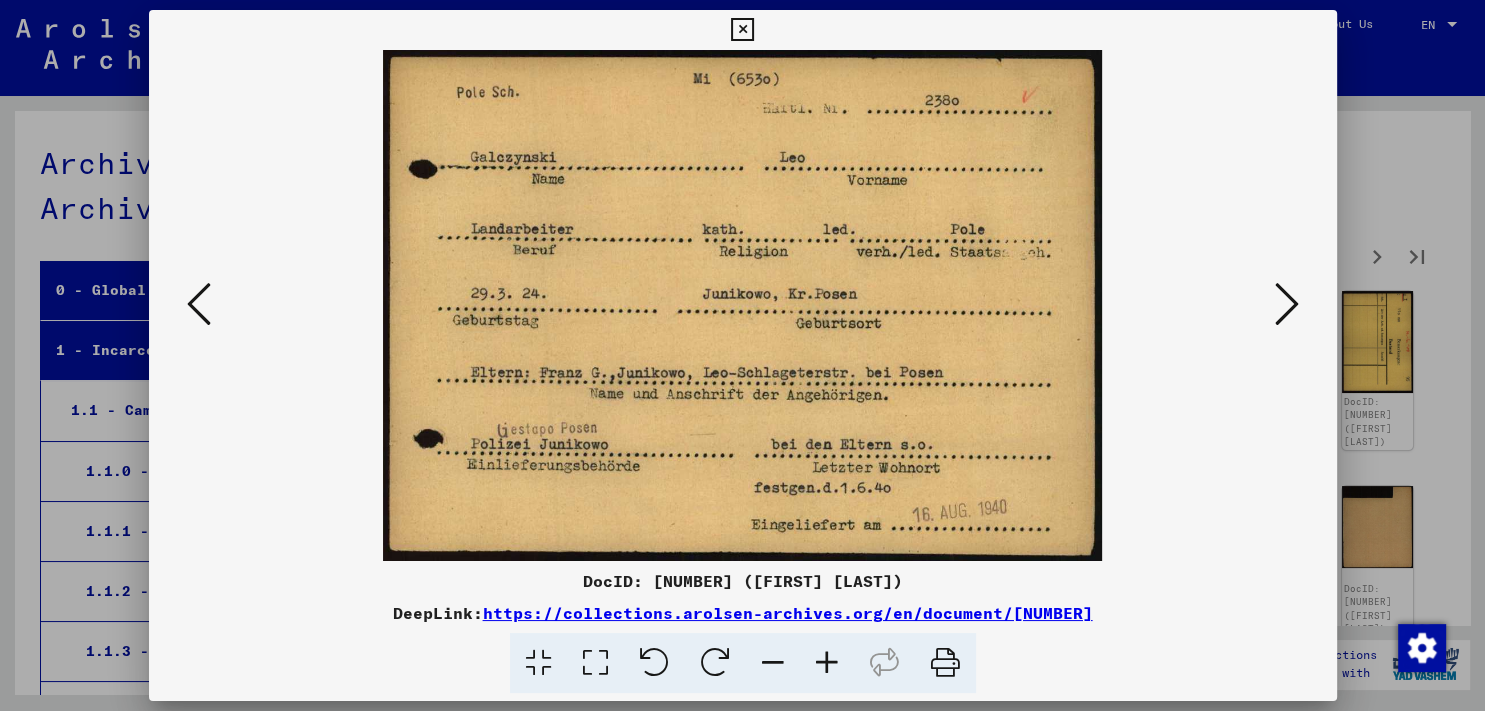click at bounding box center [1287, 304] 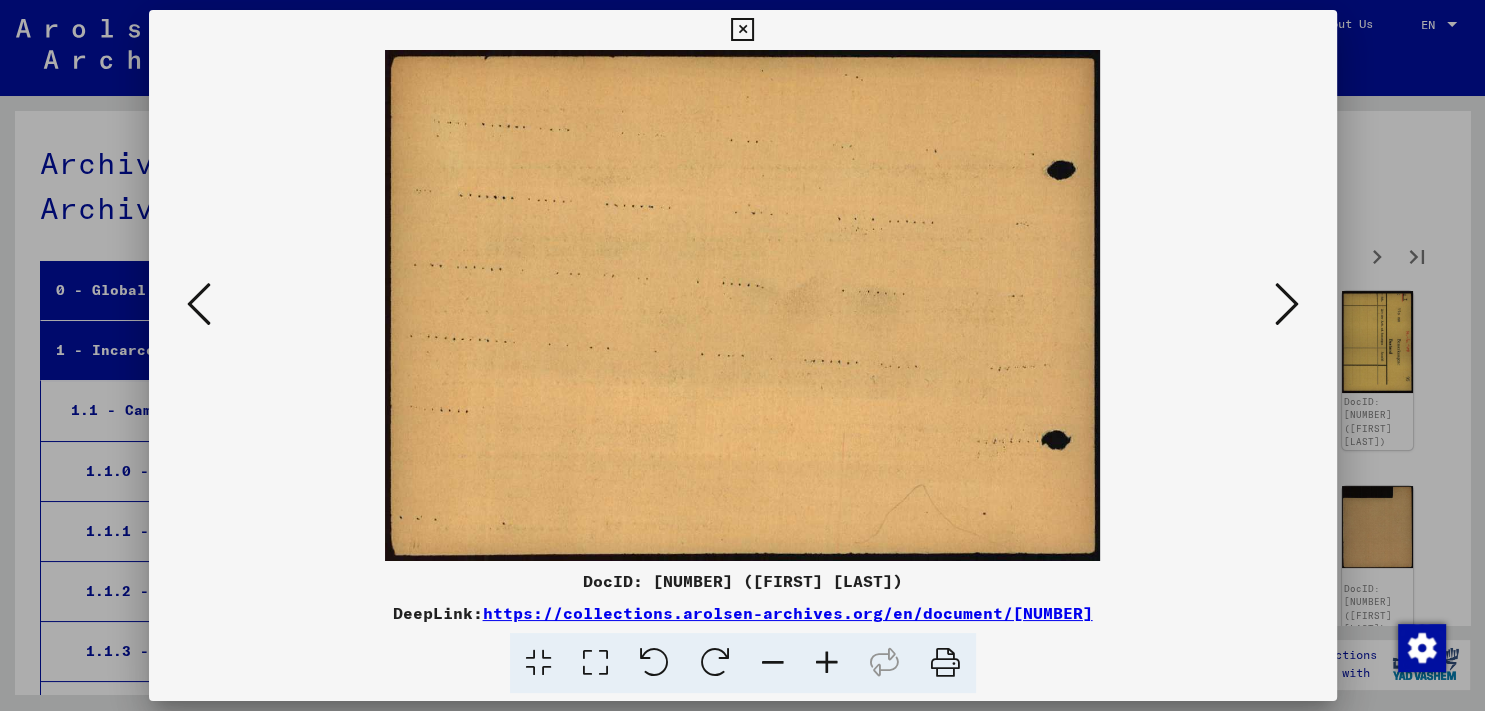 click at bounding box center (1287, 304) 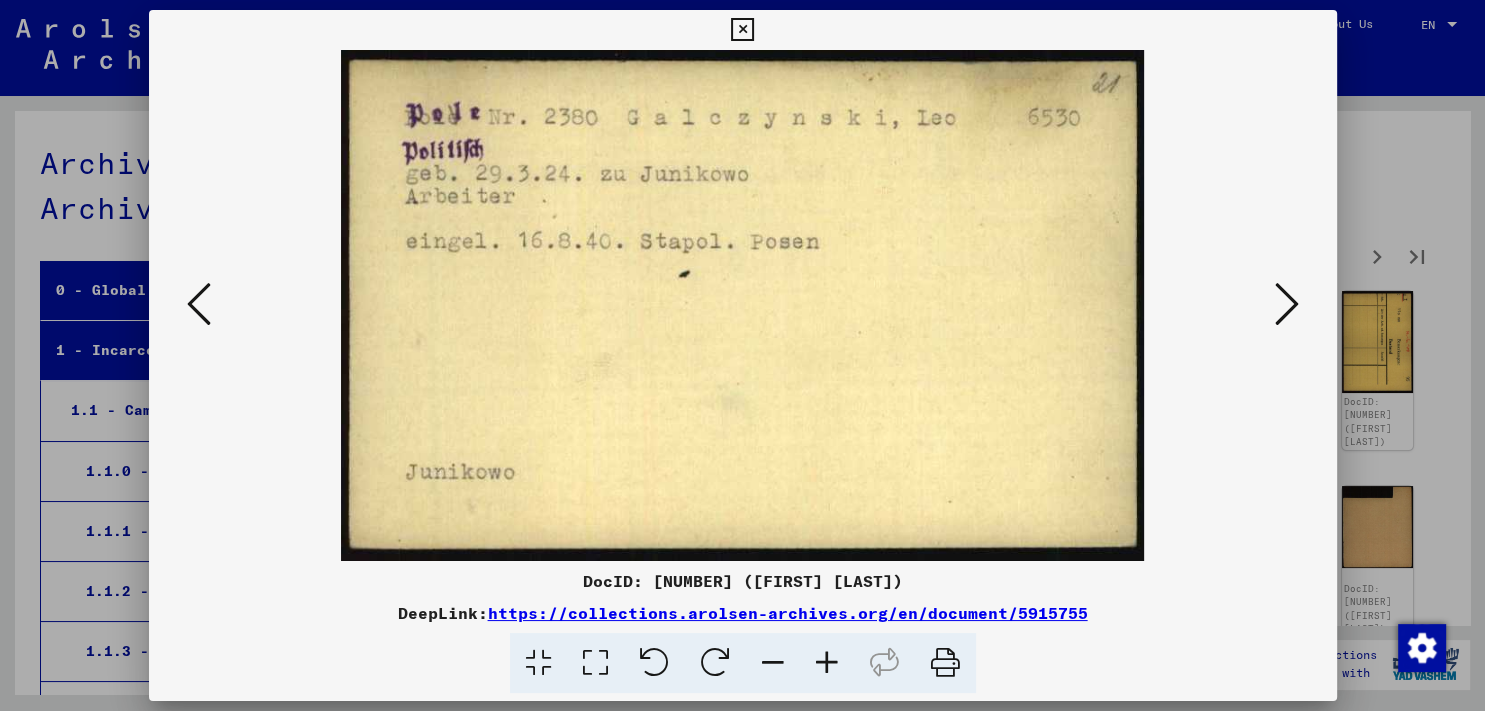 click at bounding box center [1287, 304] 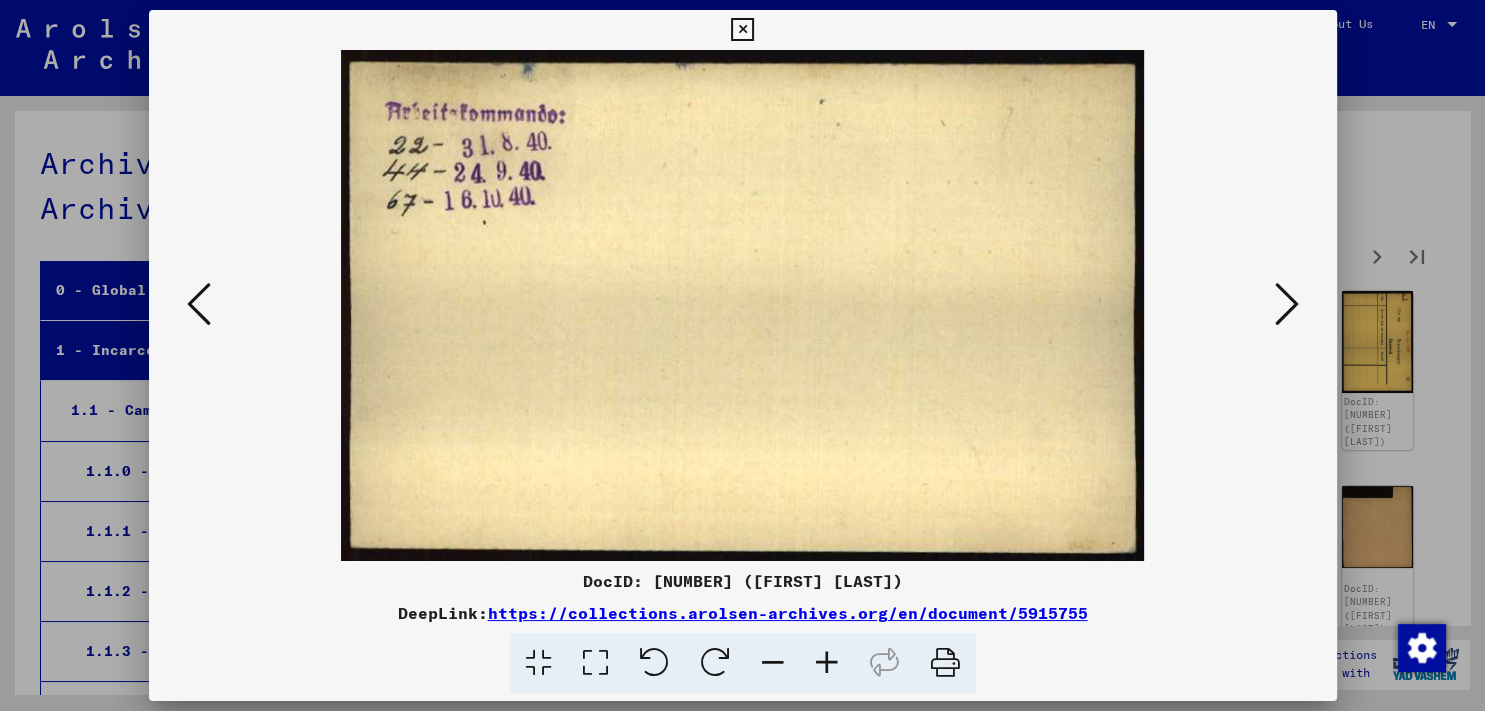 click at bounding box center [1287, 304] 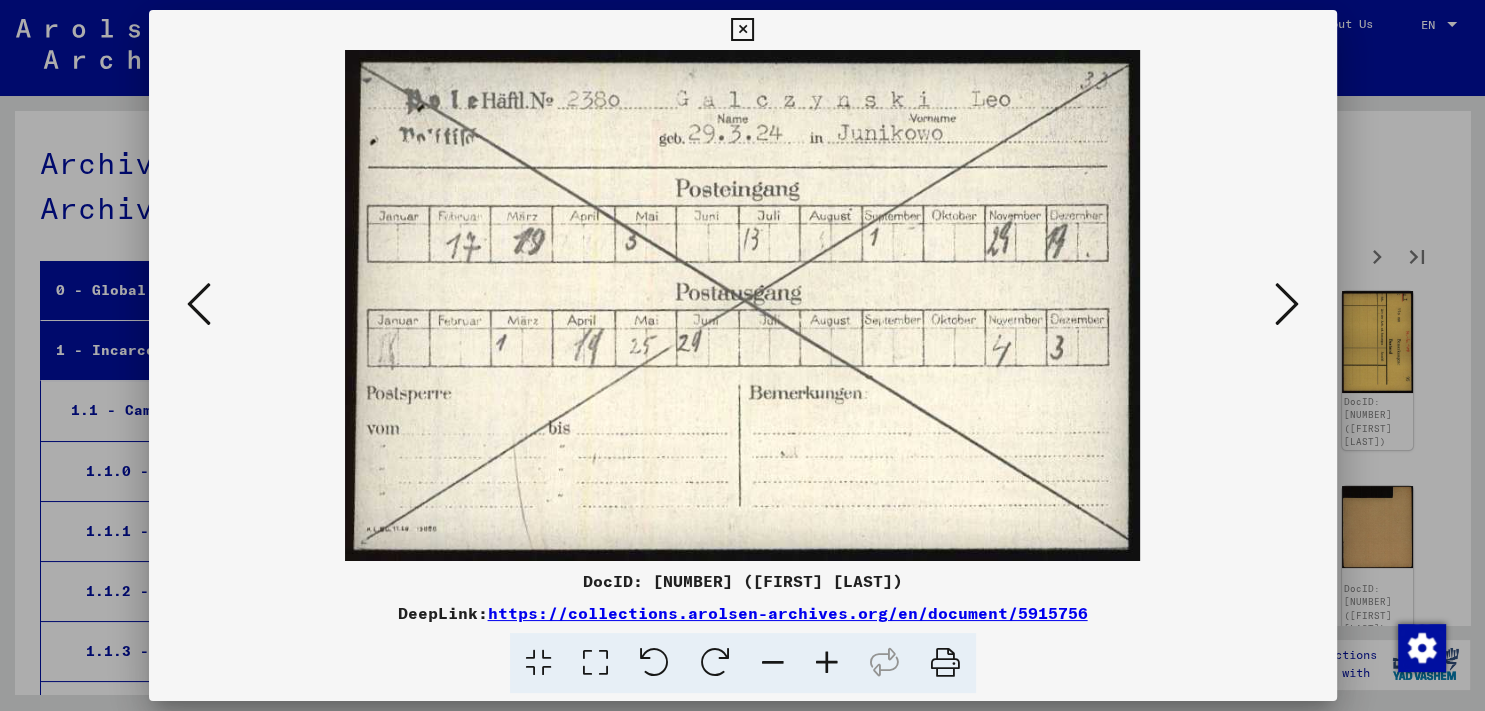 click at bounding box center [1287, 304] 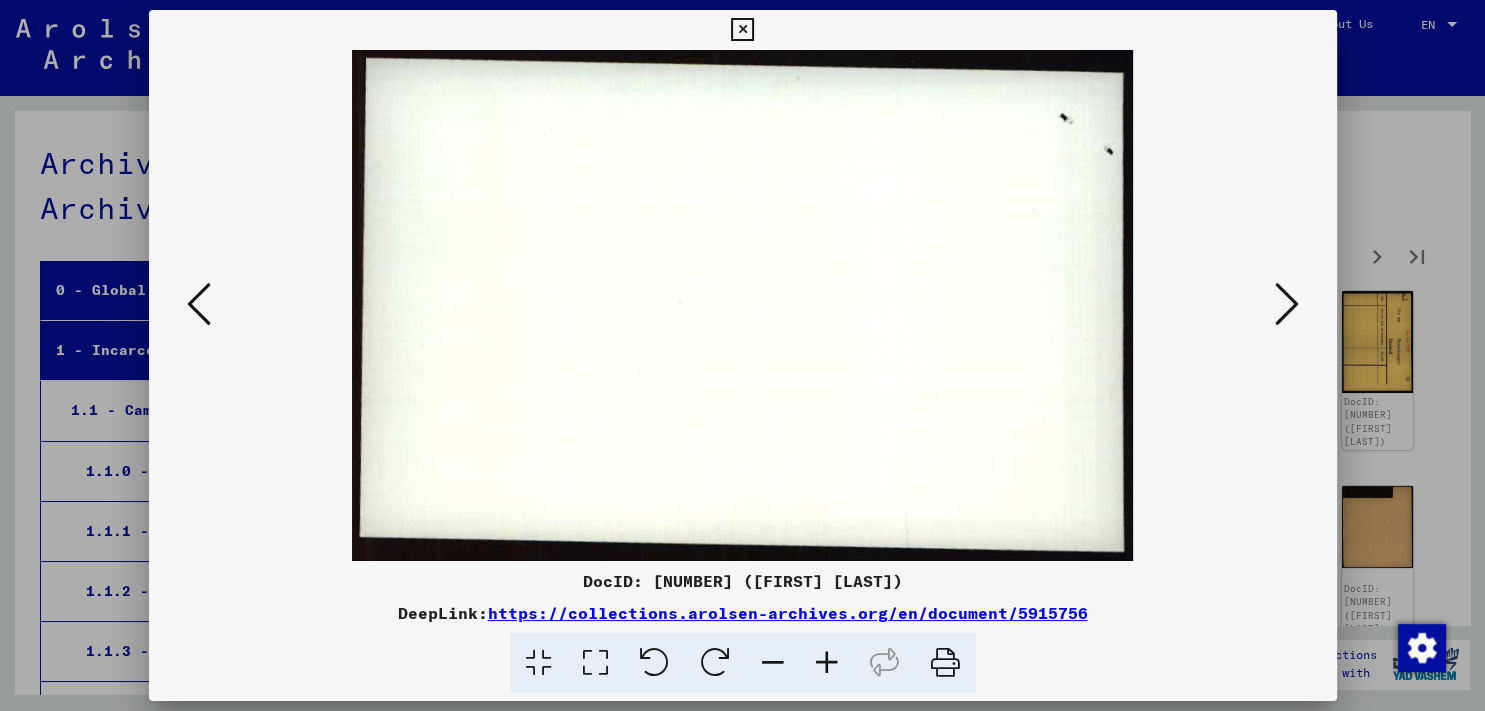 click at bounding box center [1287, 304] 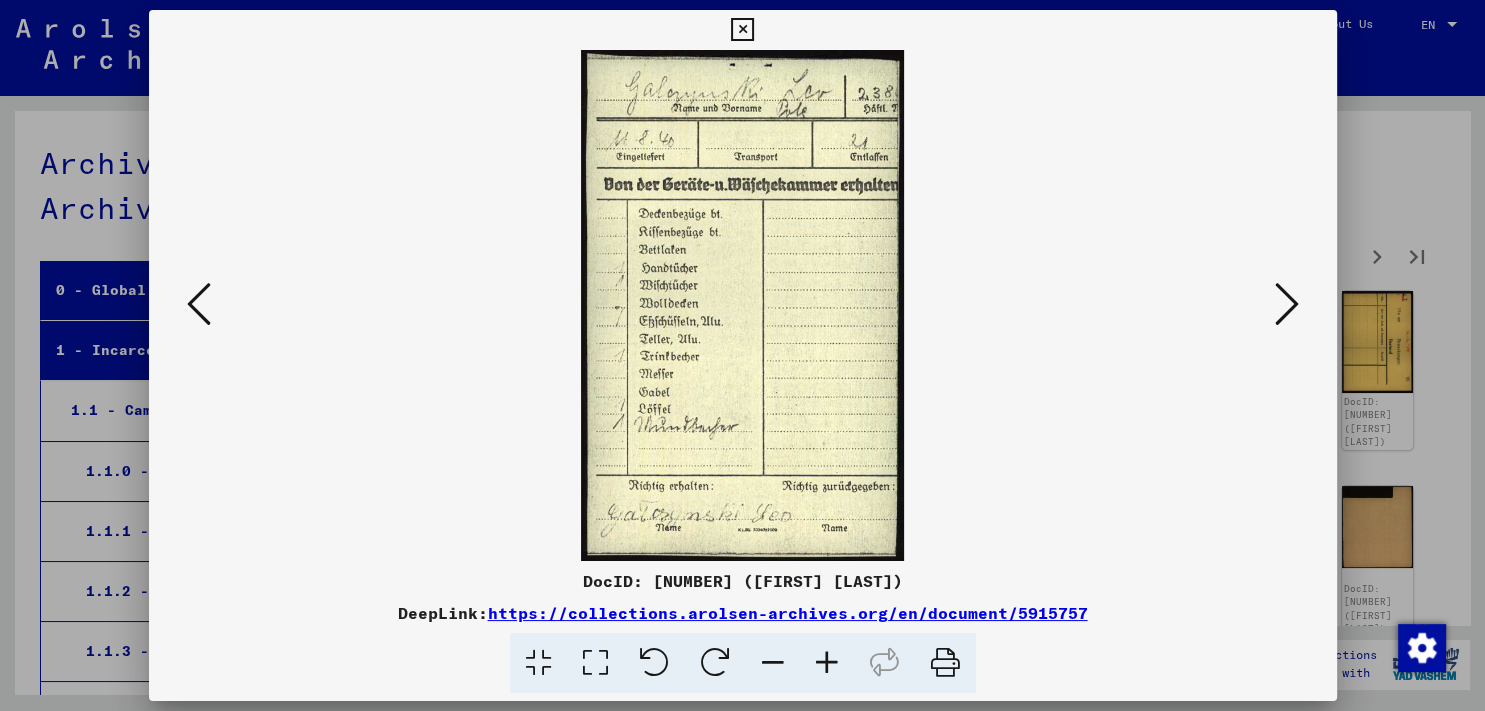 click at bounding box center [1287, 304] 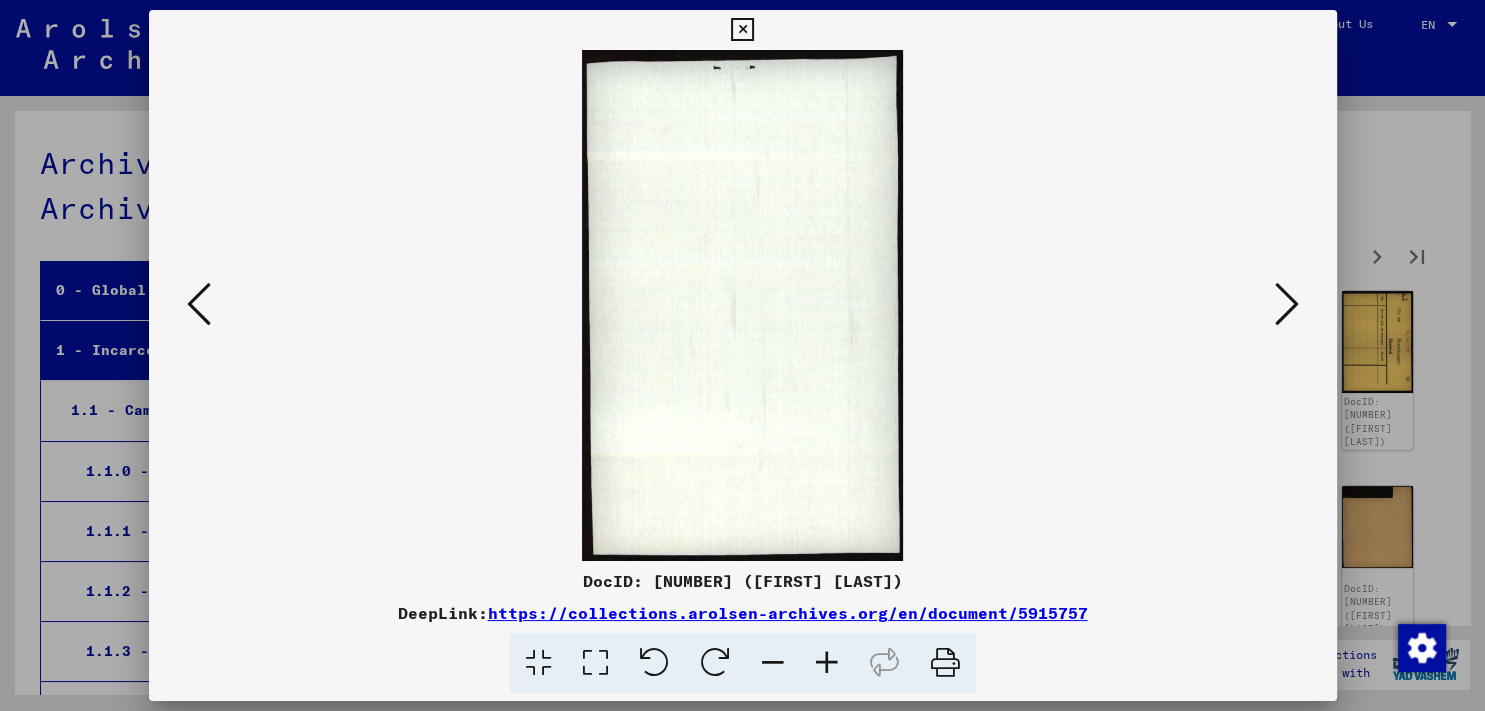 click at bounding box center [1287, 304] 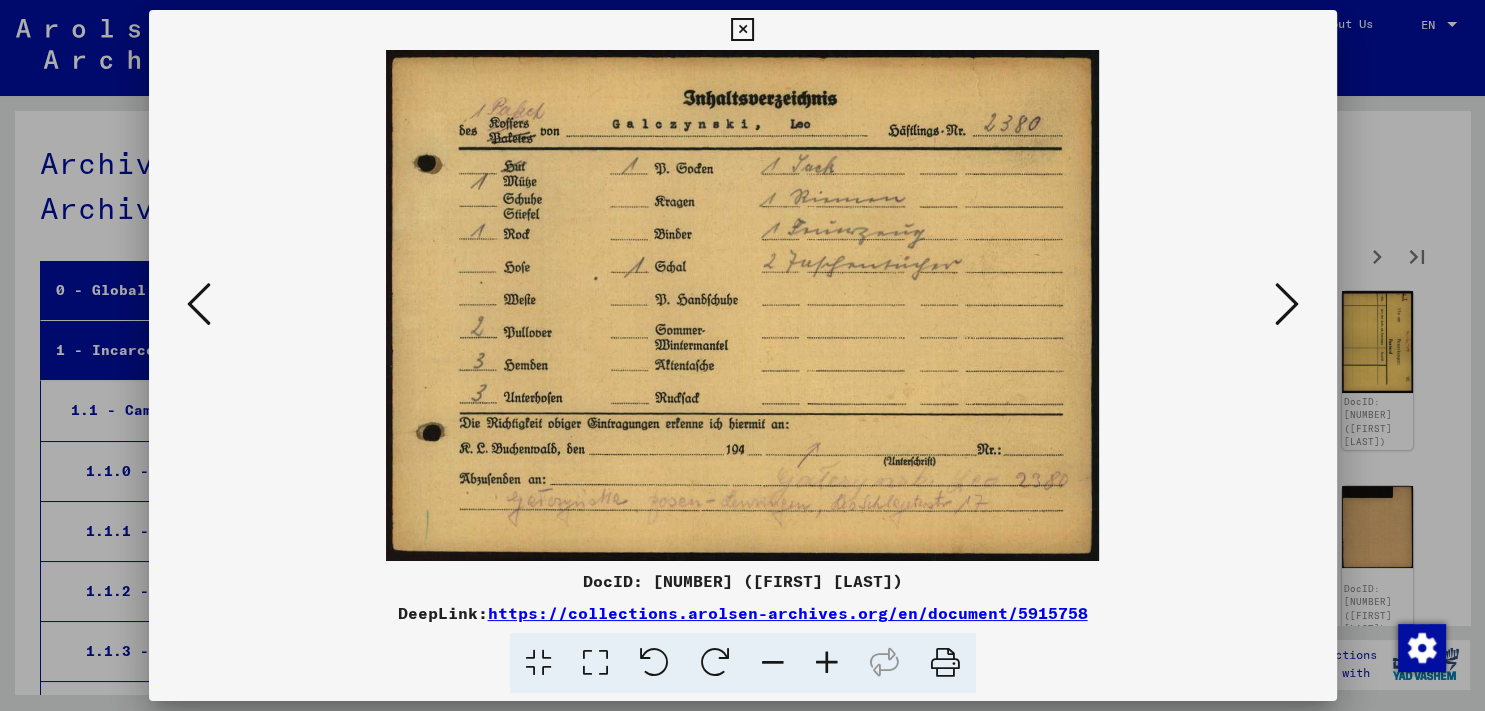 click at bounding box center (1287, 304) 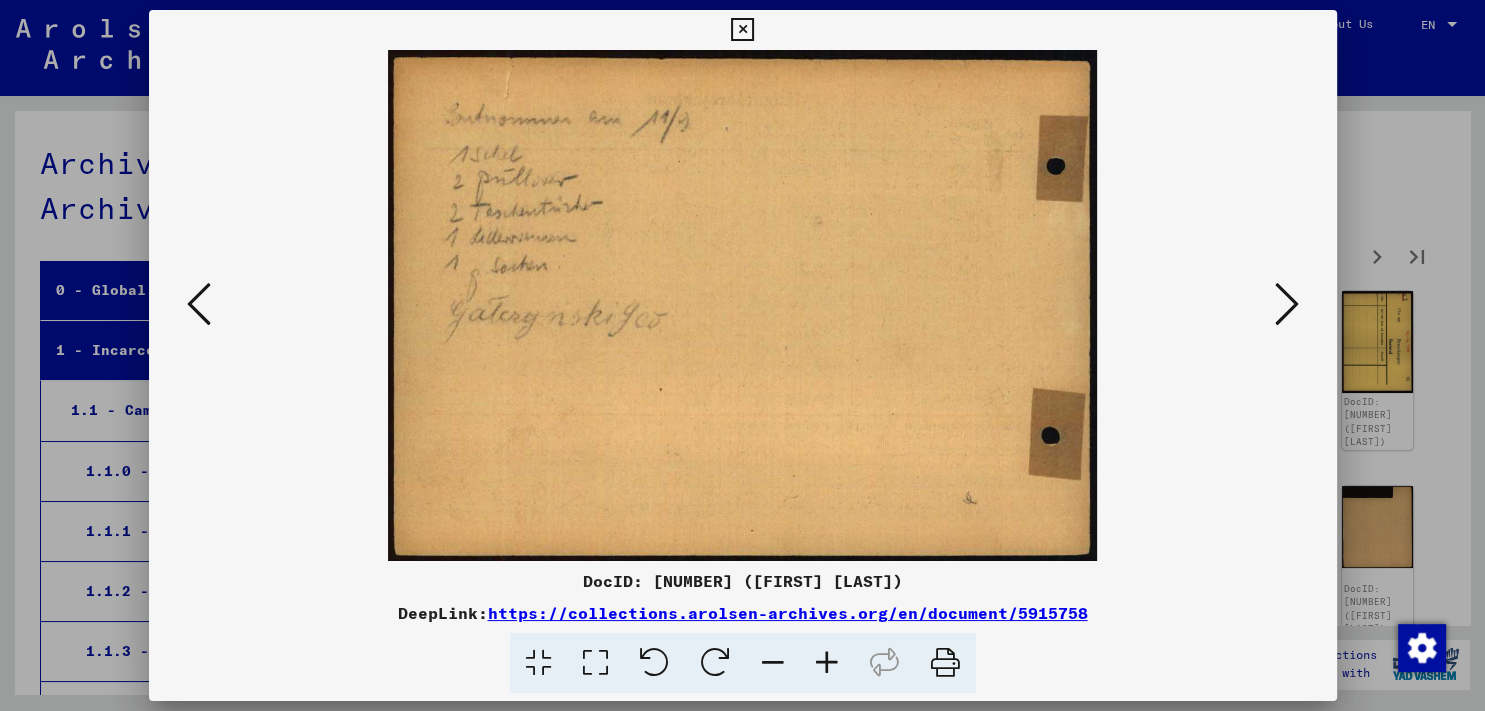 click at bounding box center (1287, 304) 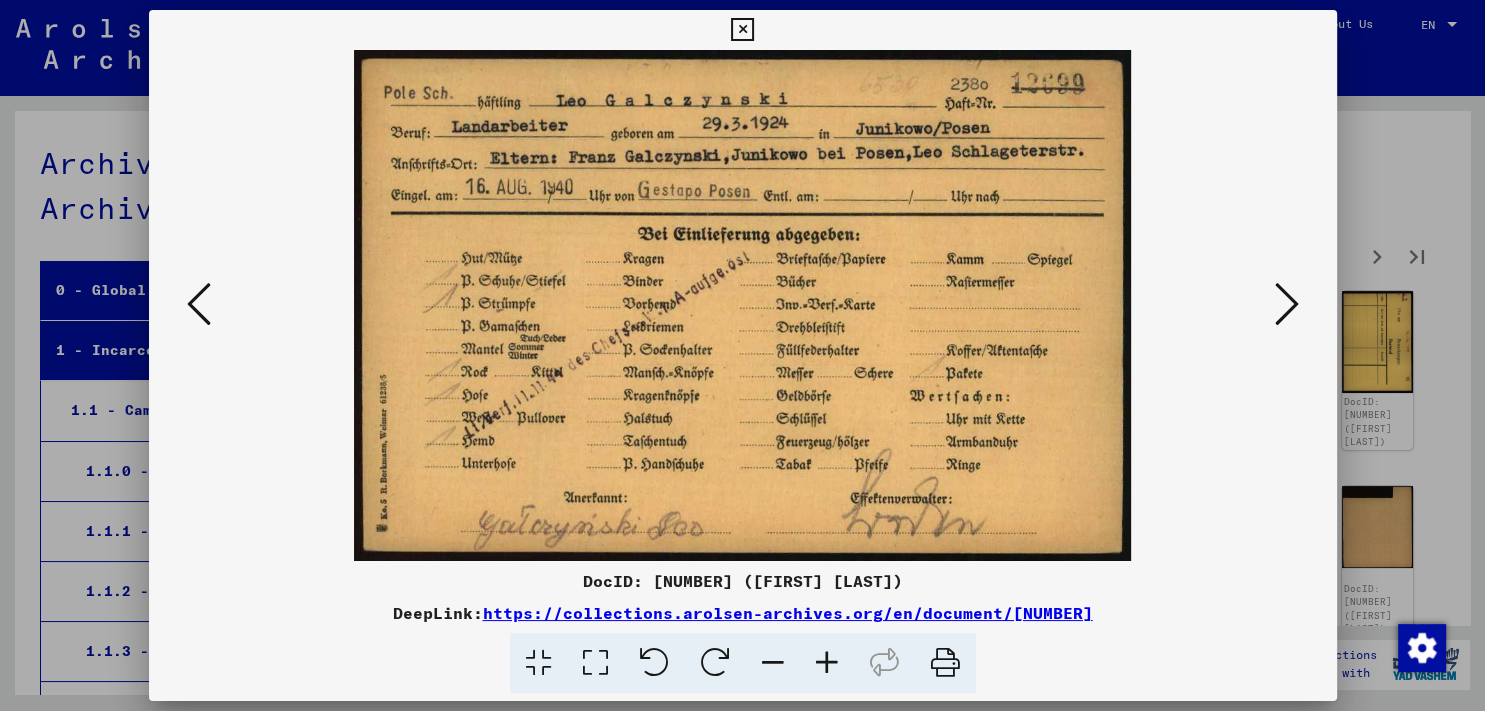 click at bounding box center [1287, 304] 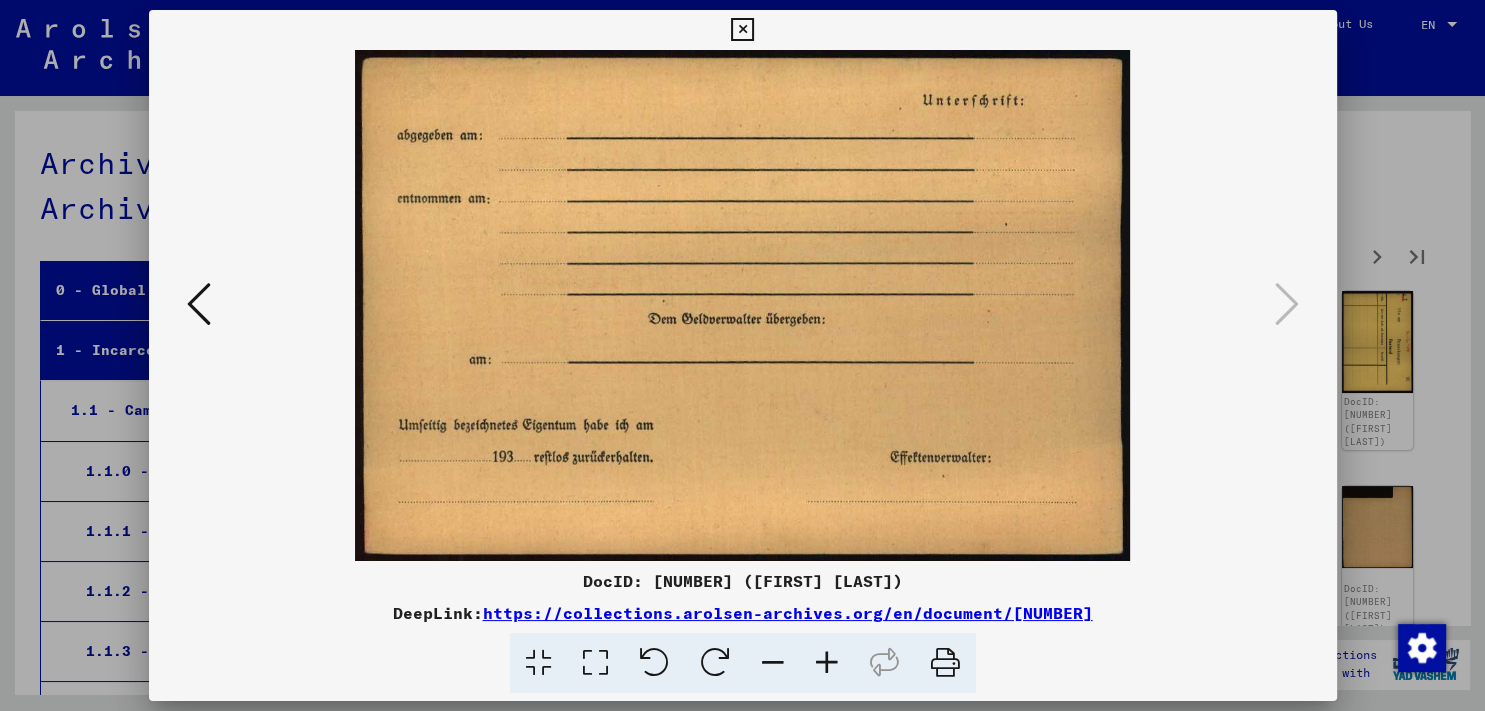 click at bounding box center (742, 30) 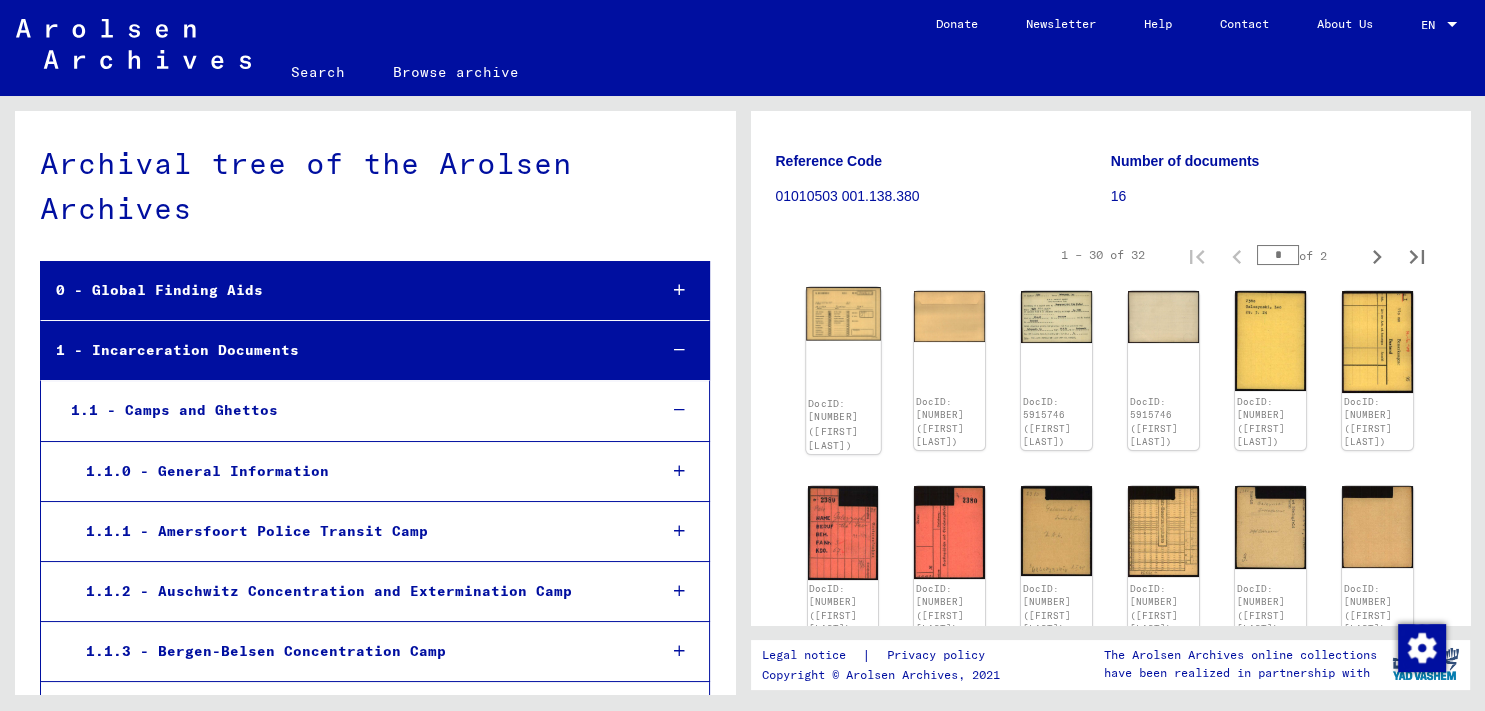 click 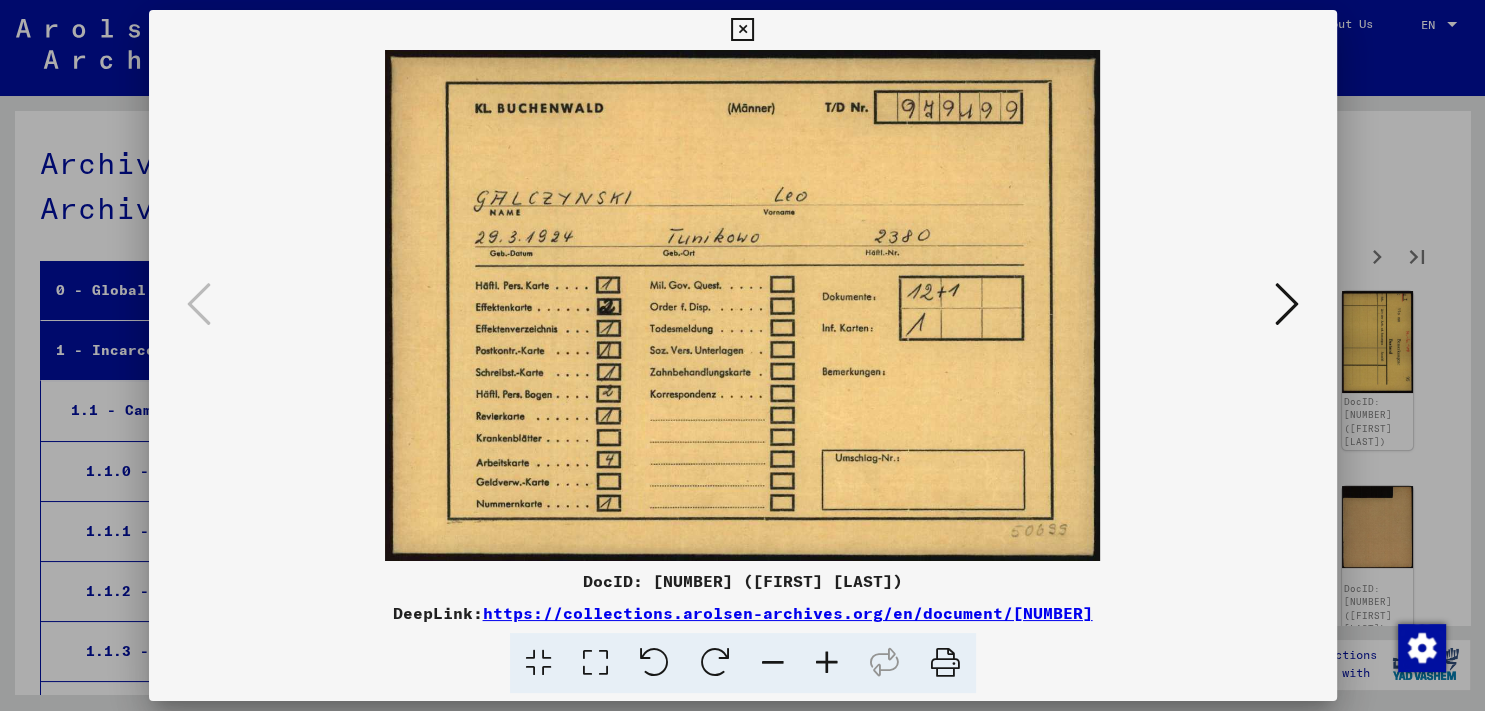 click at bounding box center [1287, 304] 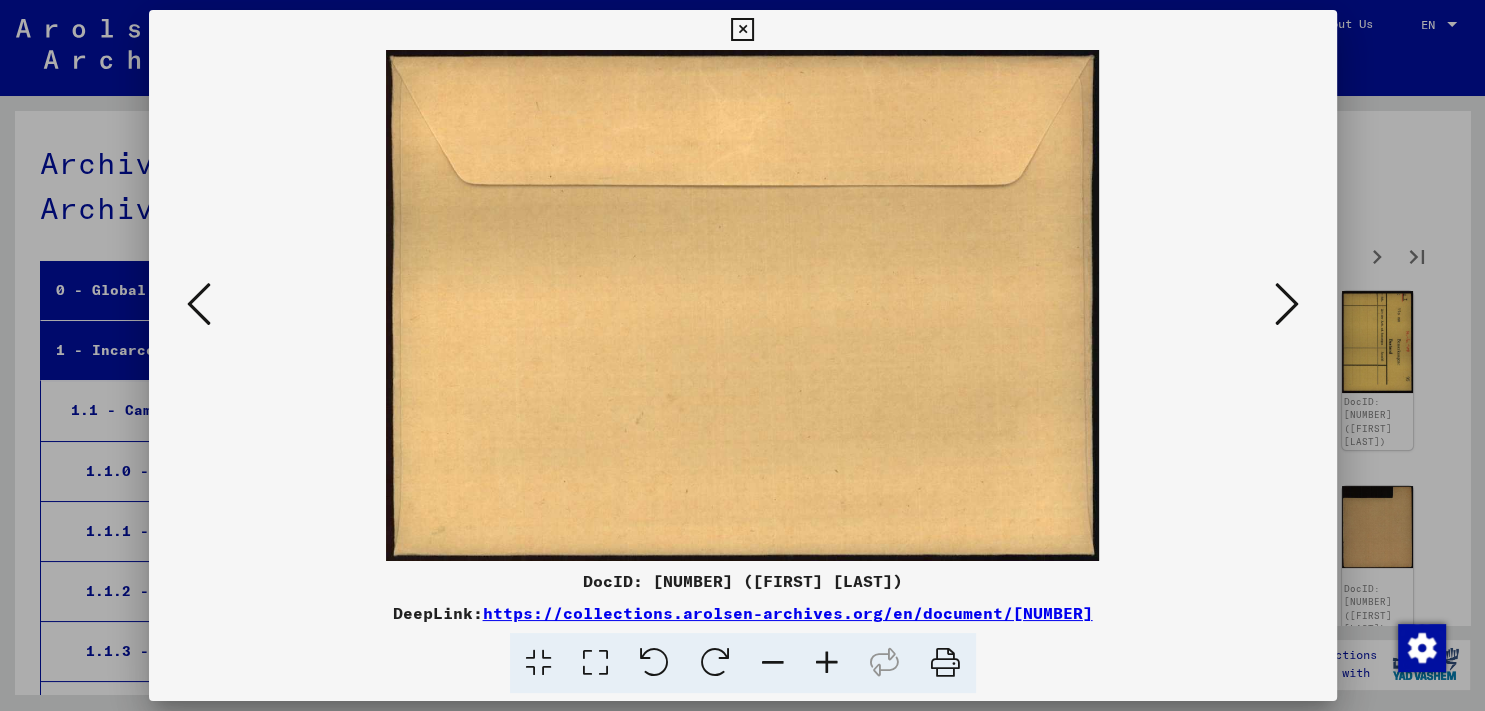 click at bounding box center [1287, 304] 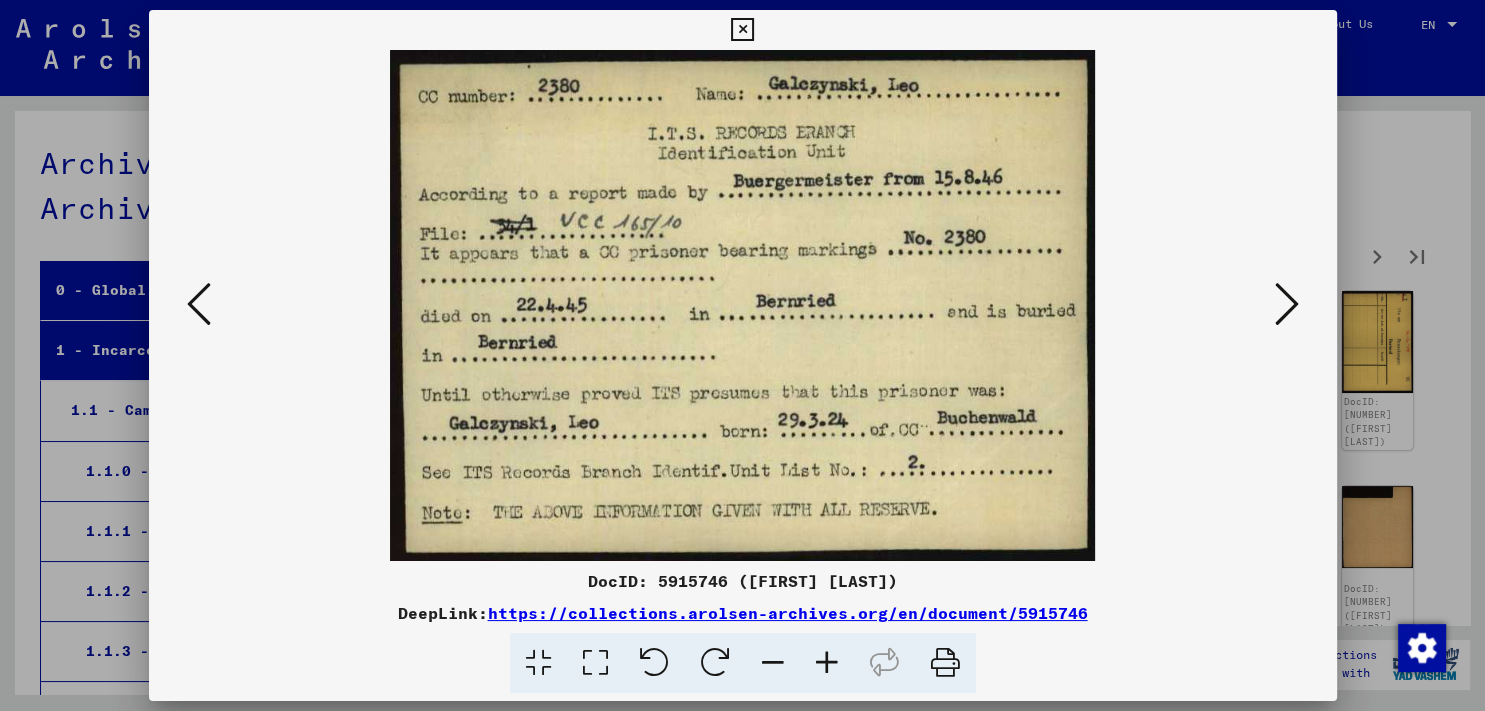 click at bounding box center [742, 30] 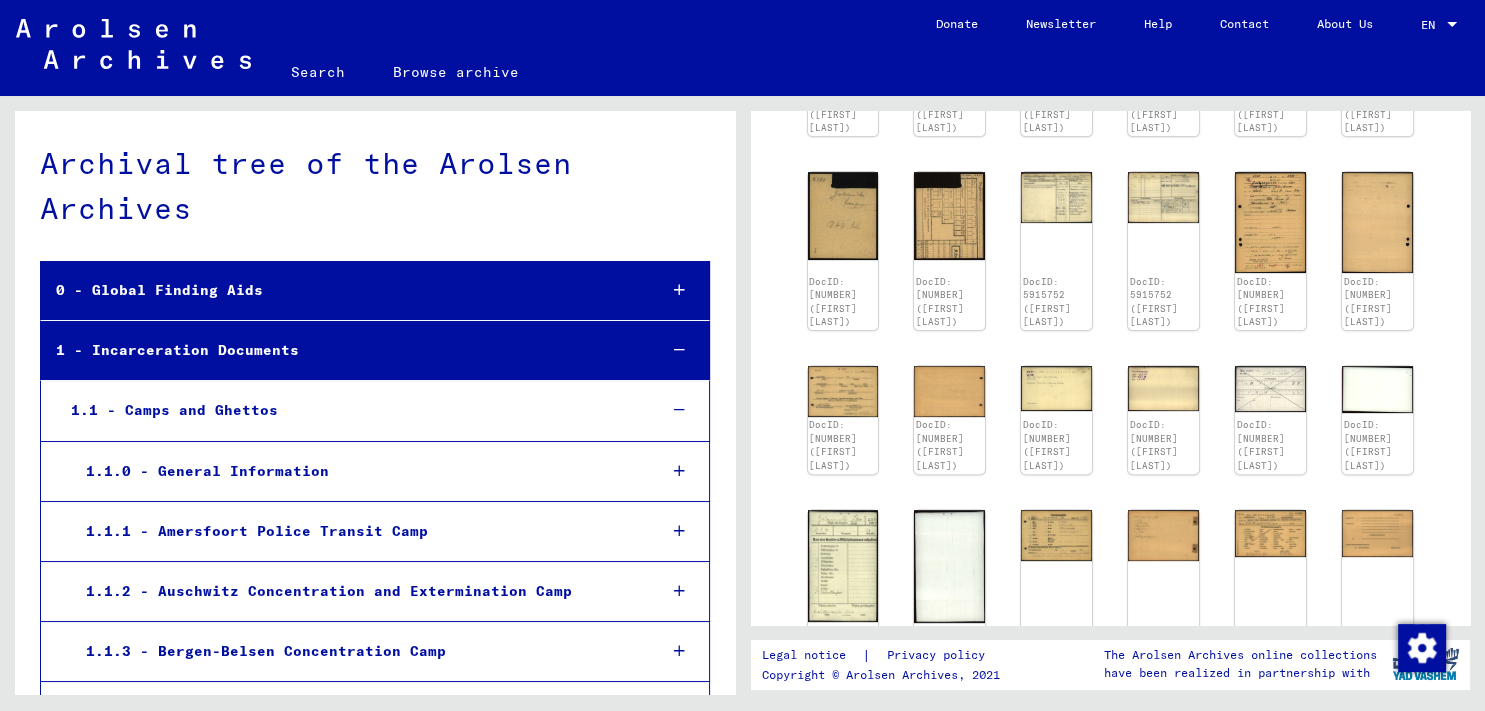 scroll, scrollTop: 704, scrollLeft: 0, axis: vertical 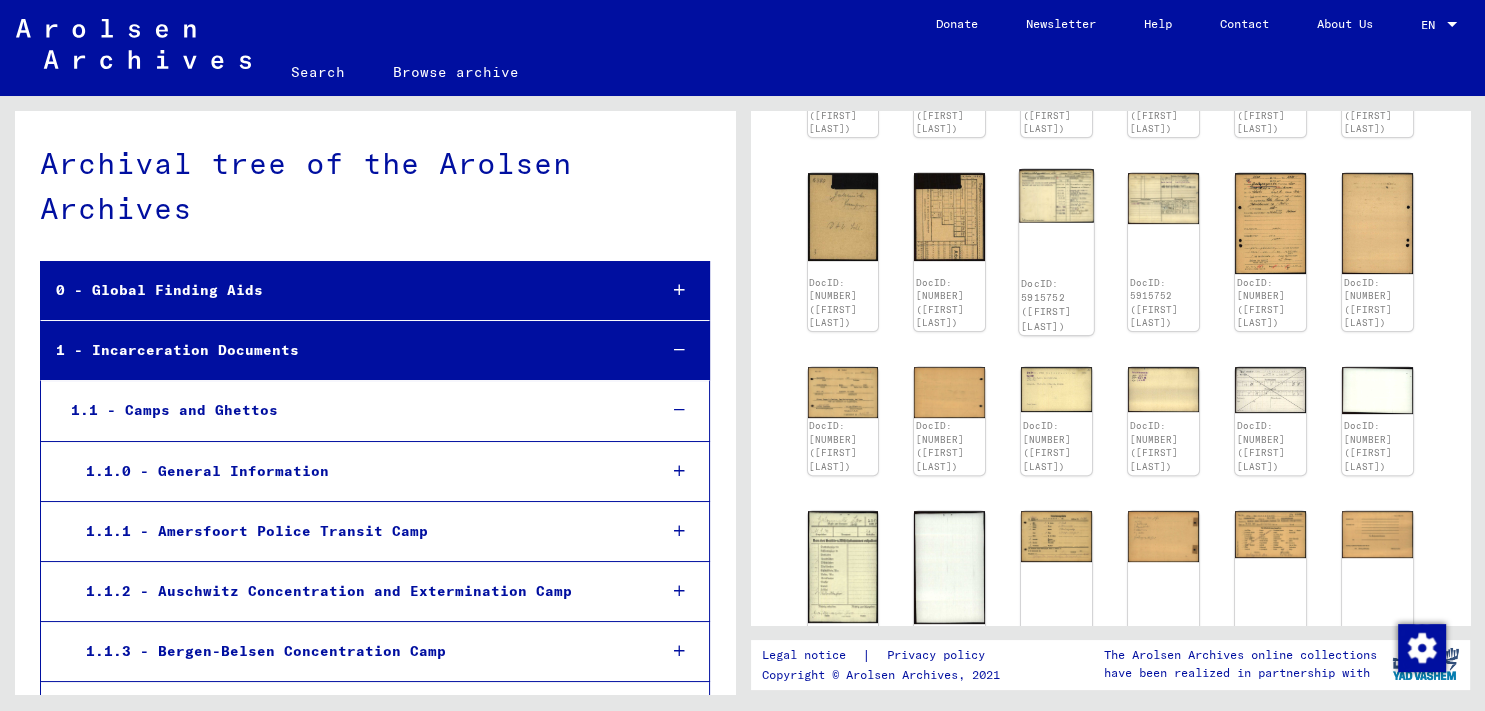 click 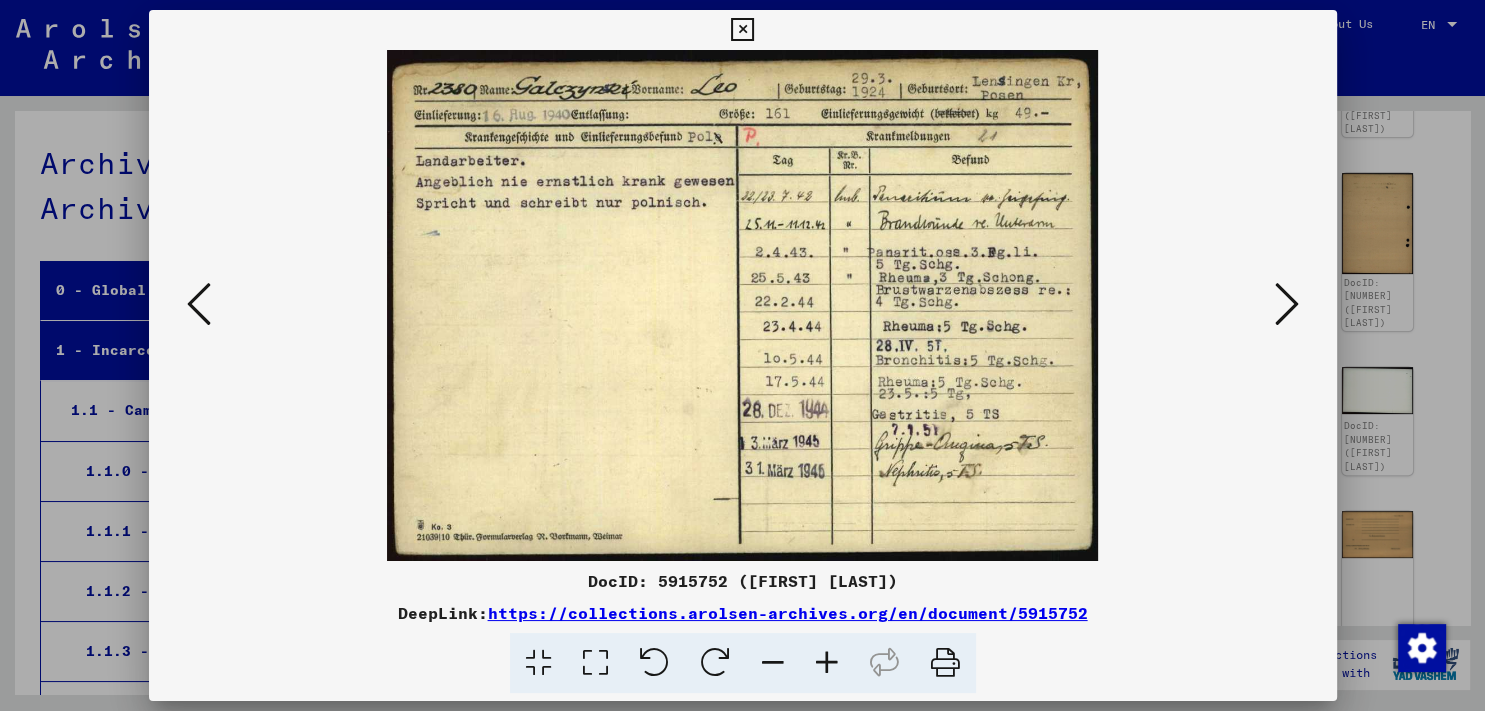 click at bounding box center [1287, 304] 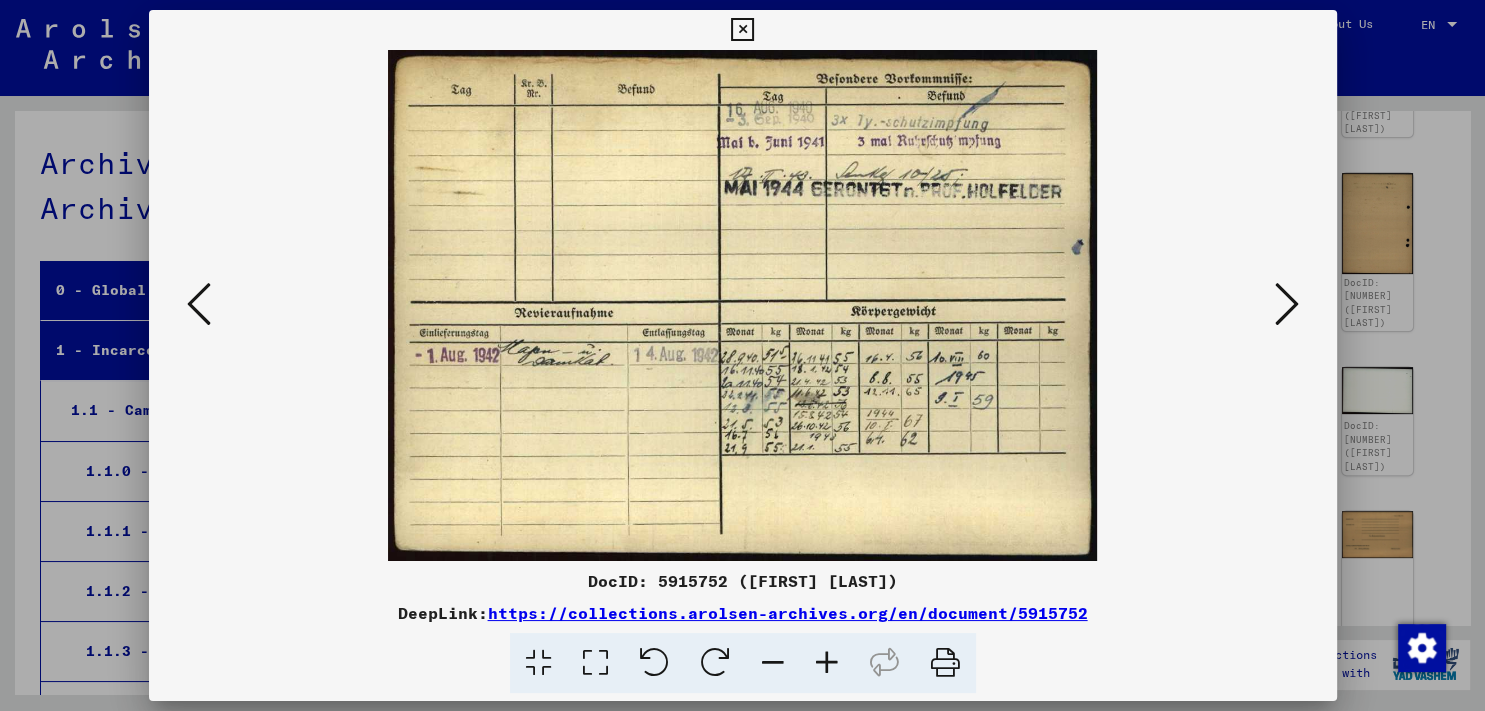 click at bounding box center (742, 30) 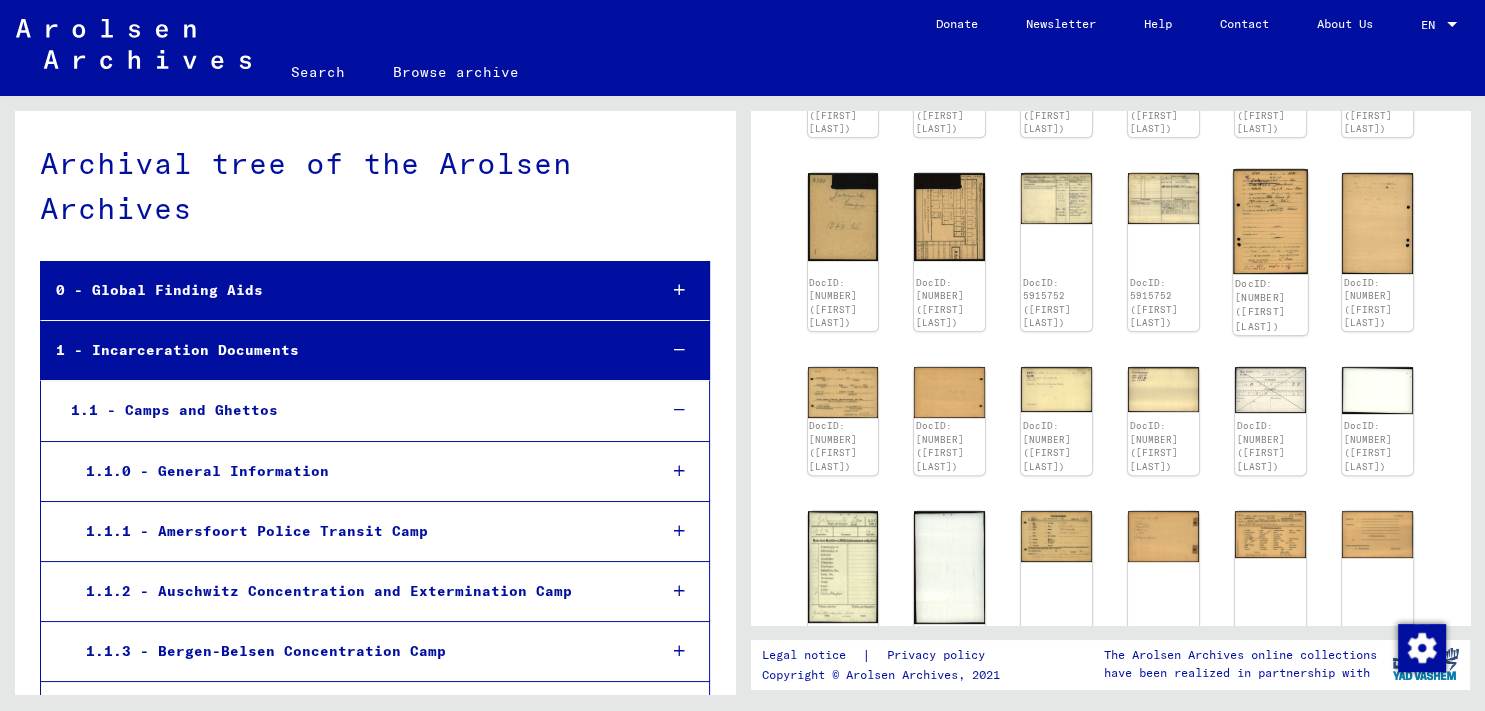 scroll, scrollTop: 756, scrollLeft: 0, axis: vertical 